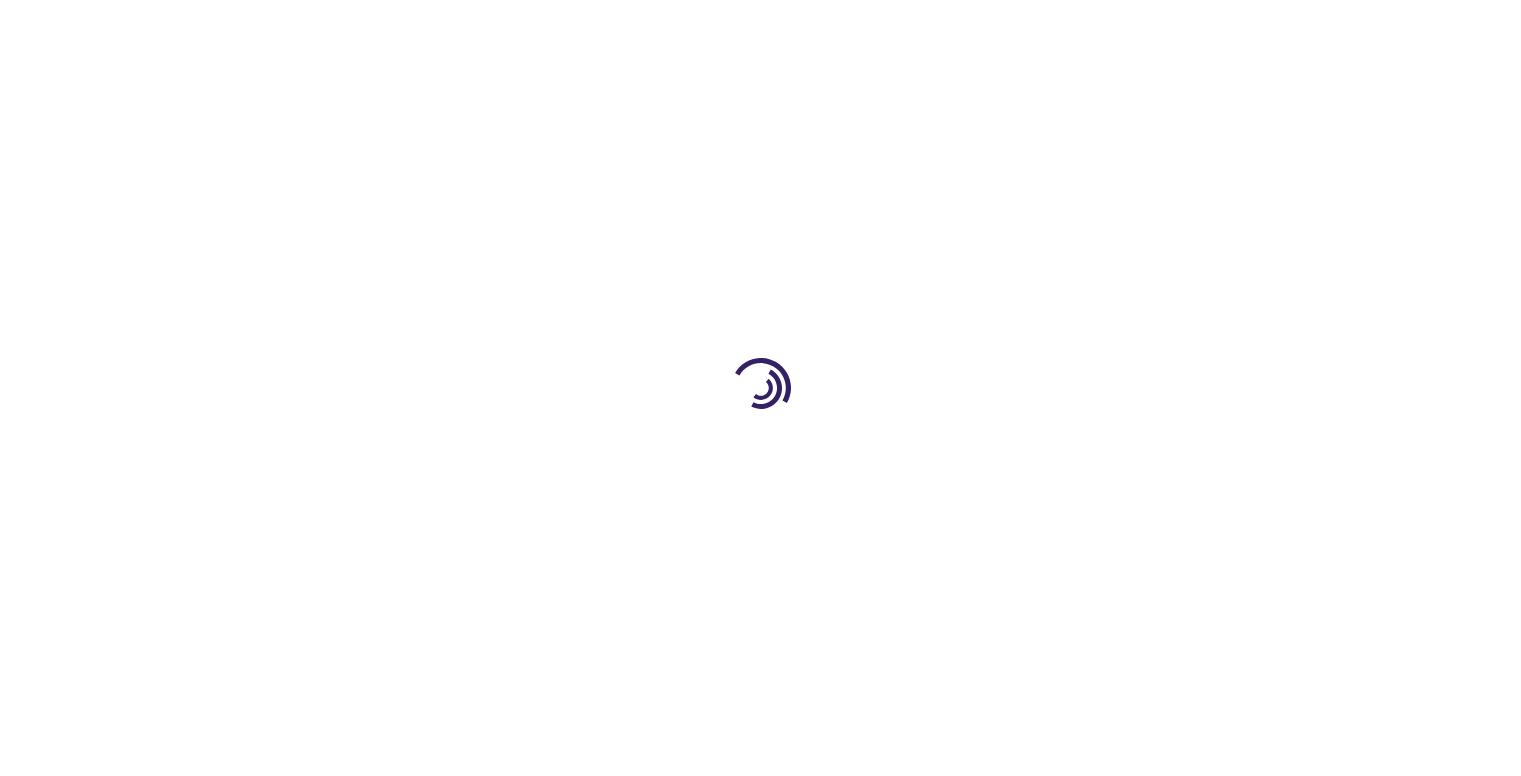 scroll, scrollTop: 0, scrollLeft: 0, axis: both 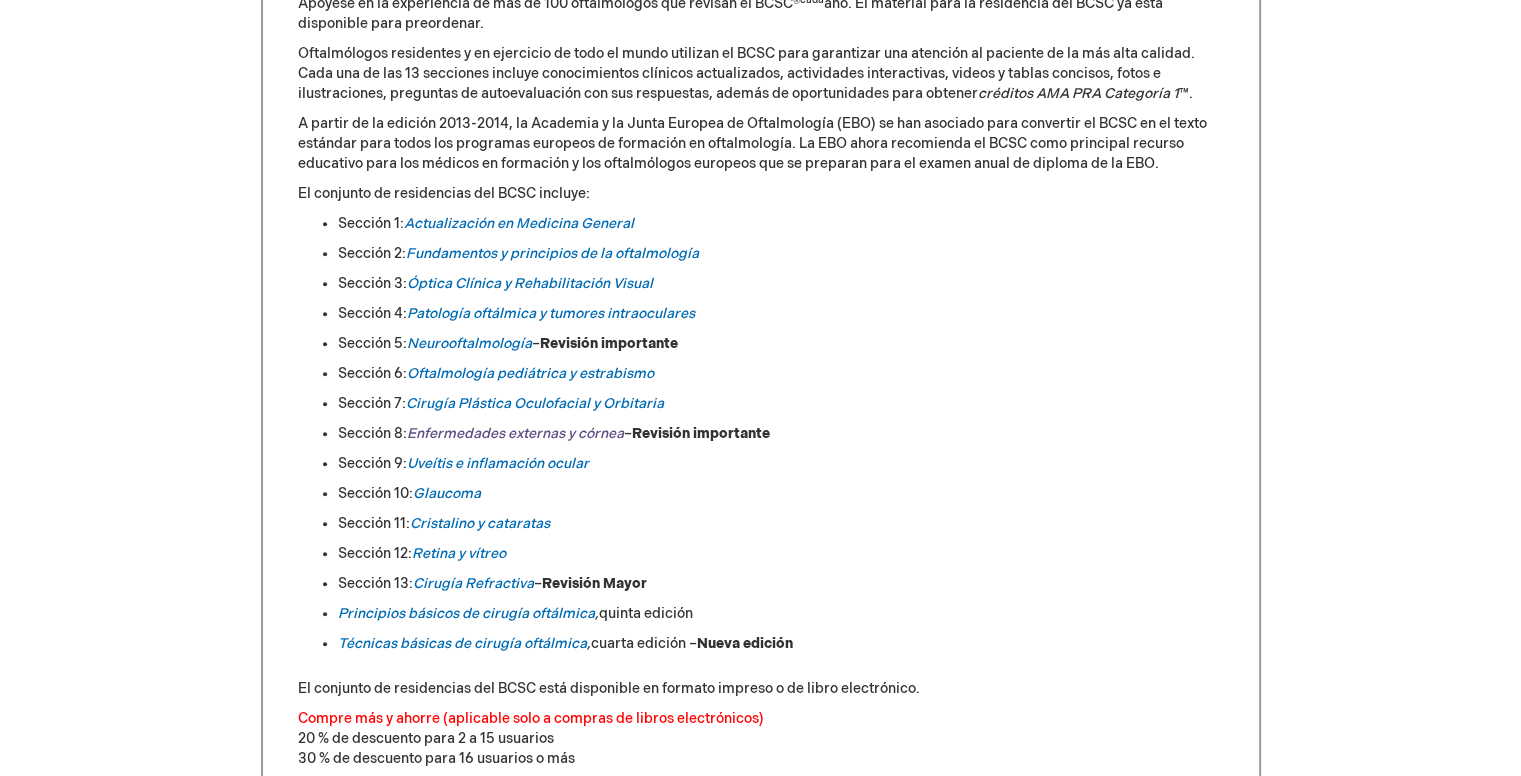 click on "Enfermedades externas y córnea" at bounding box center (515, 433) 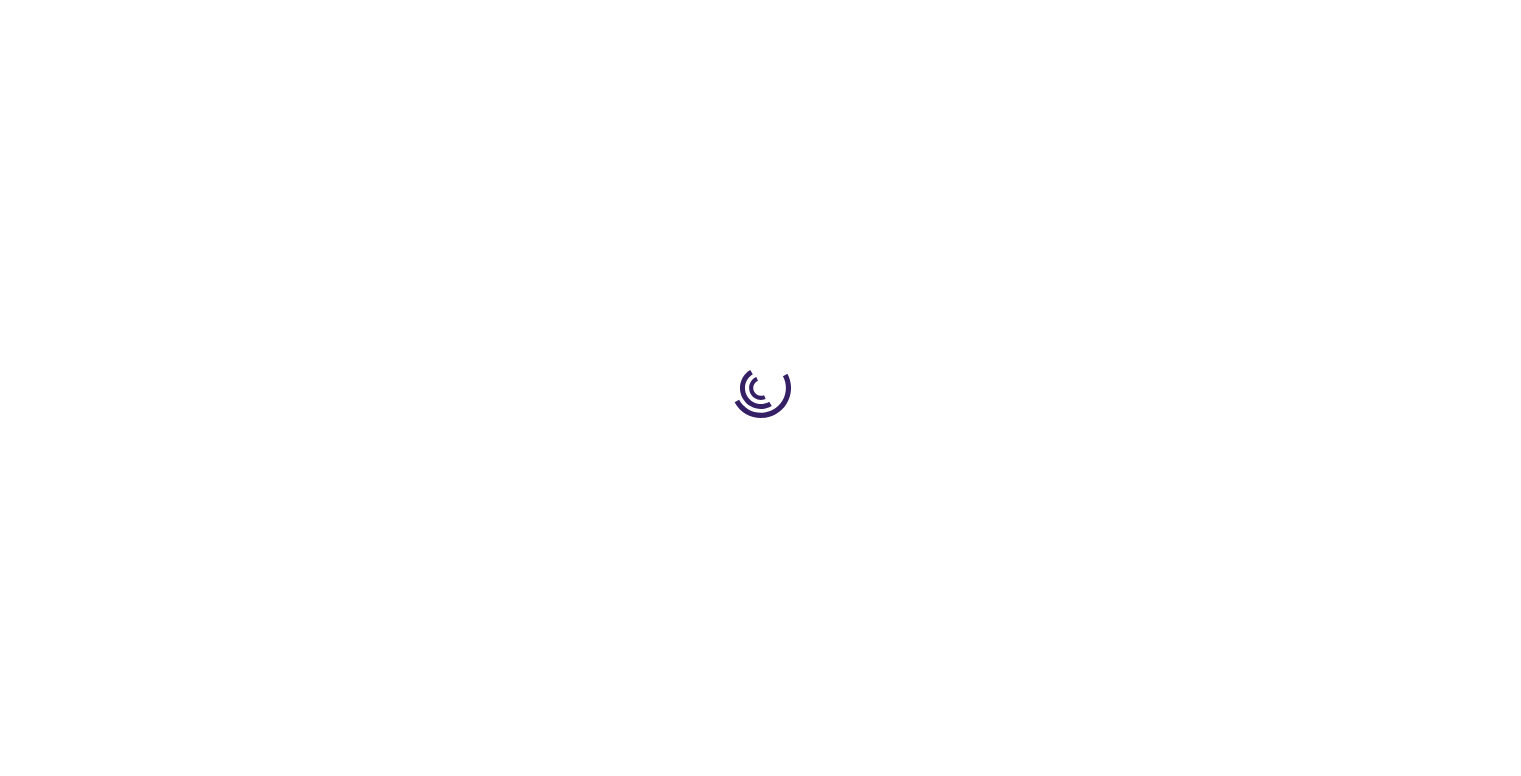 scroll, scrollTop: 0, scrollLeft: 0, axis: both 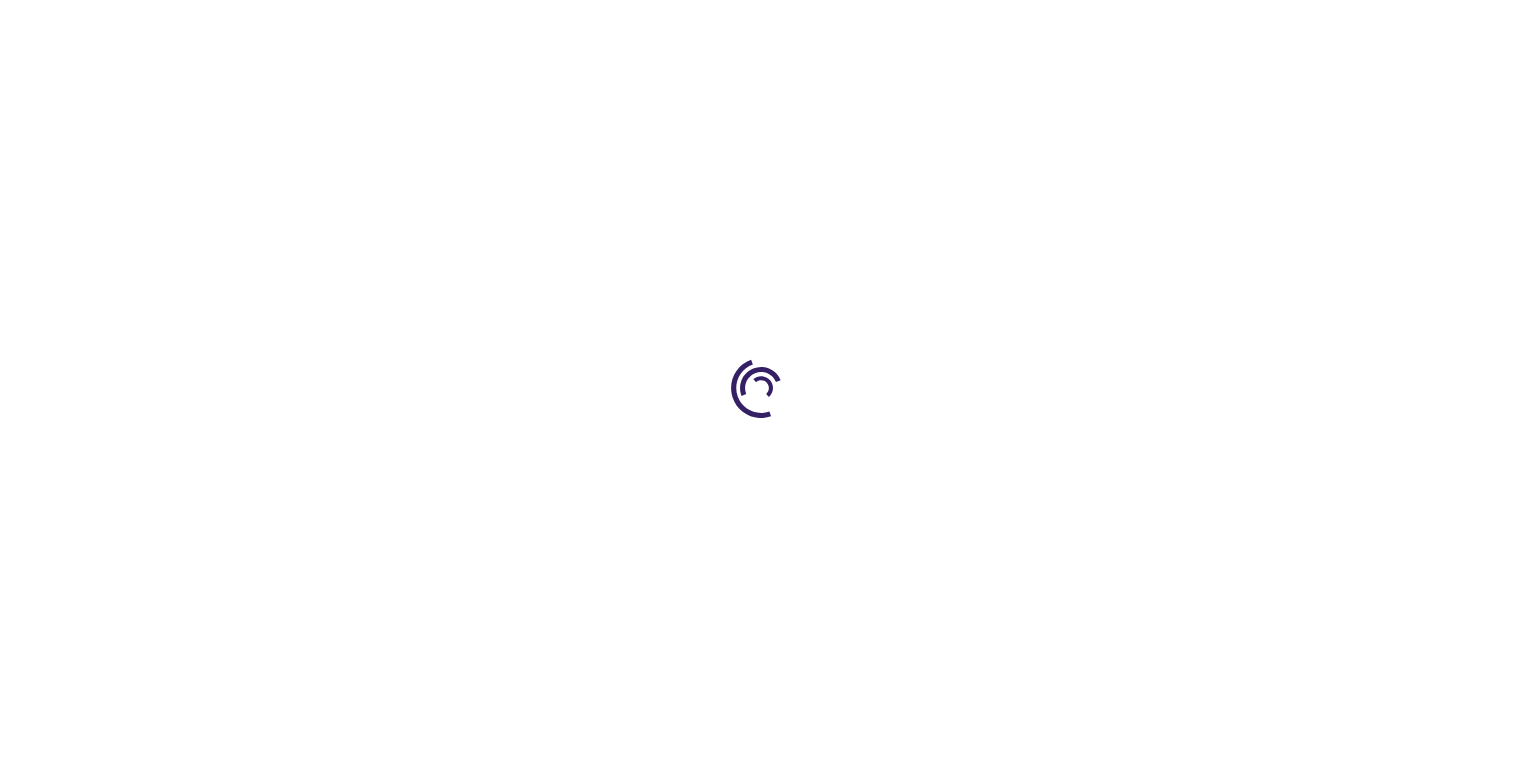 type on "0" 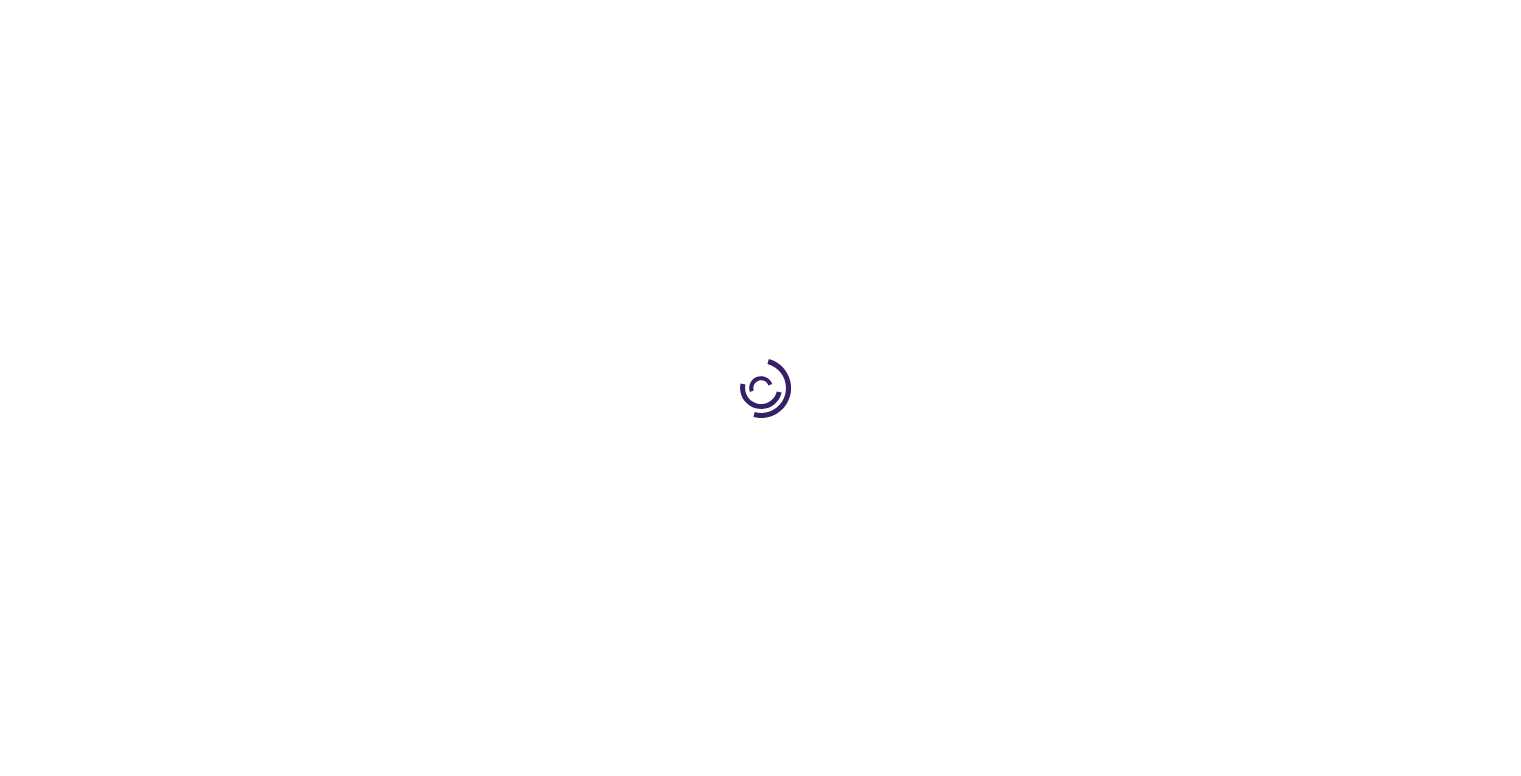 type on "0" 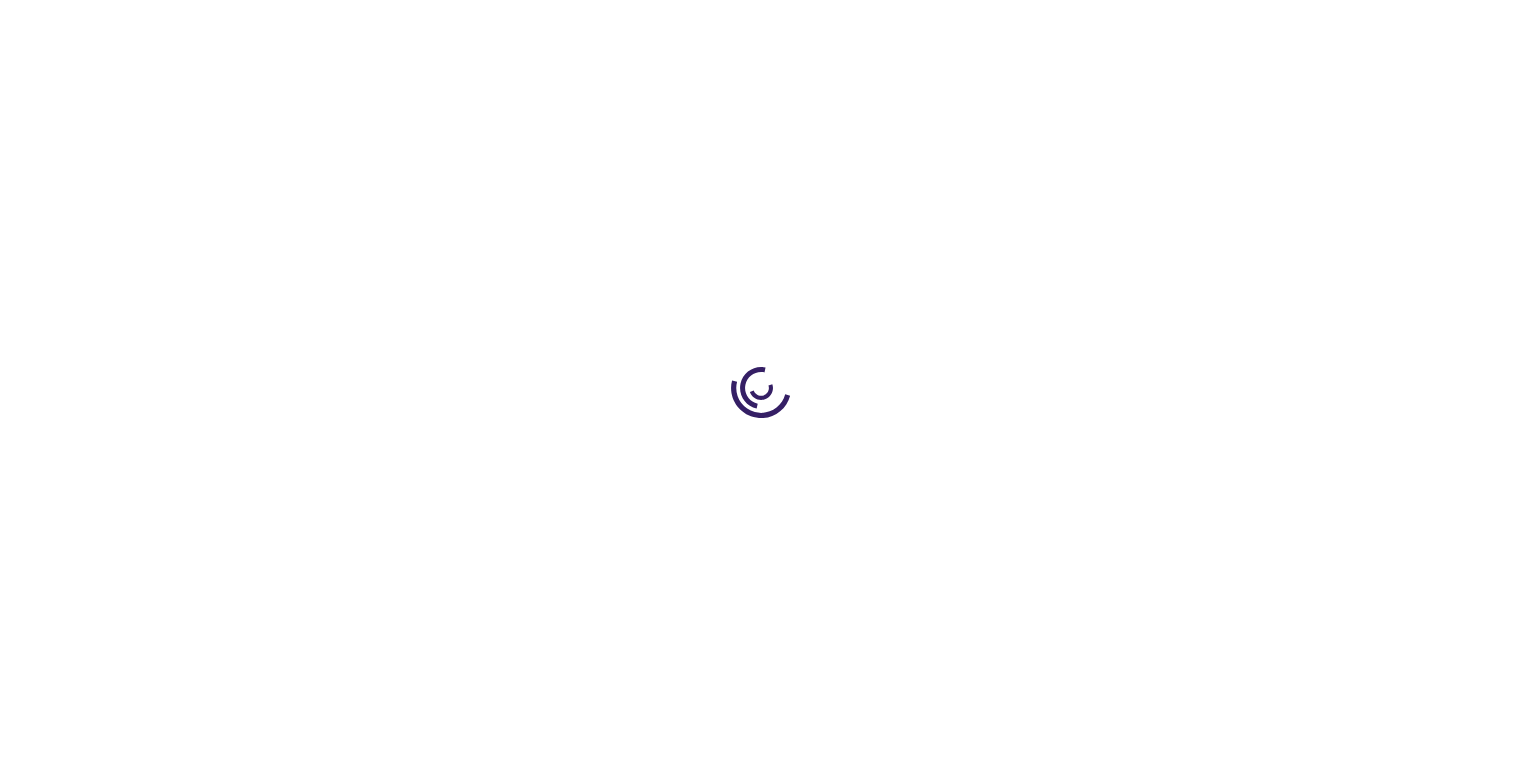 type on "0" 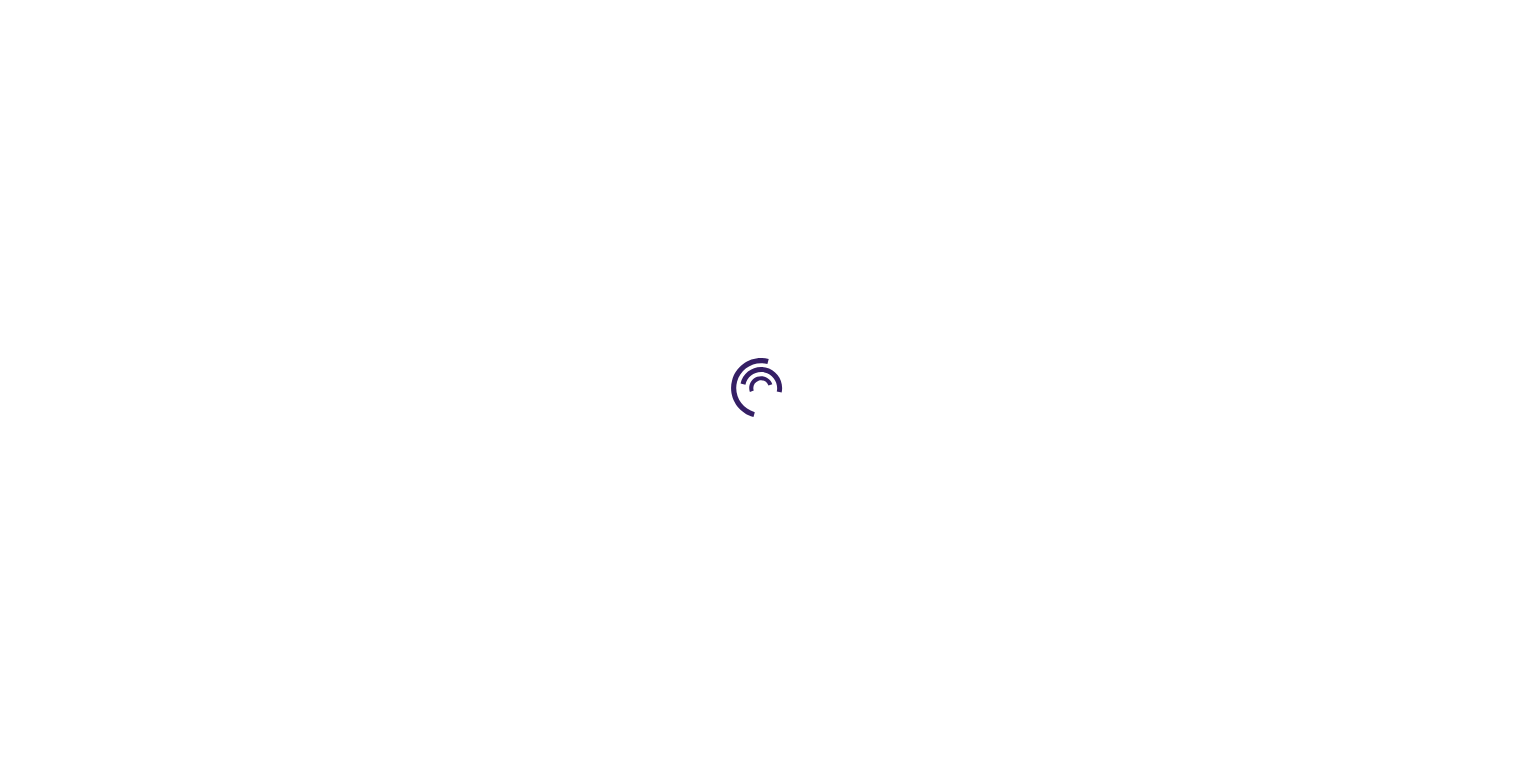 scroll, scrollTop: 0, scrollLeft: 0, axis: both 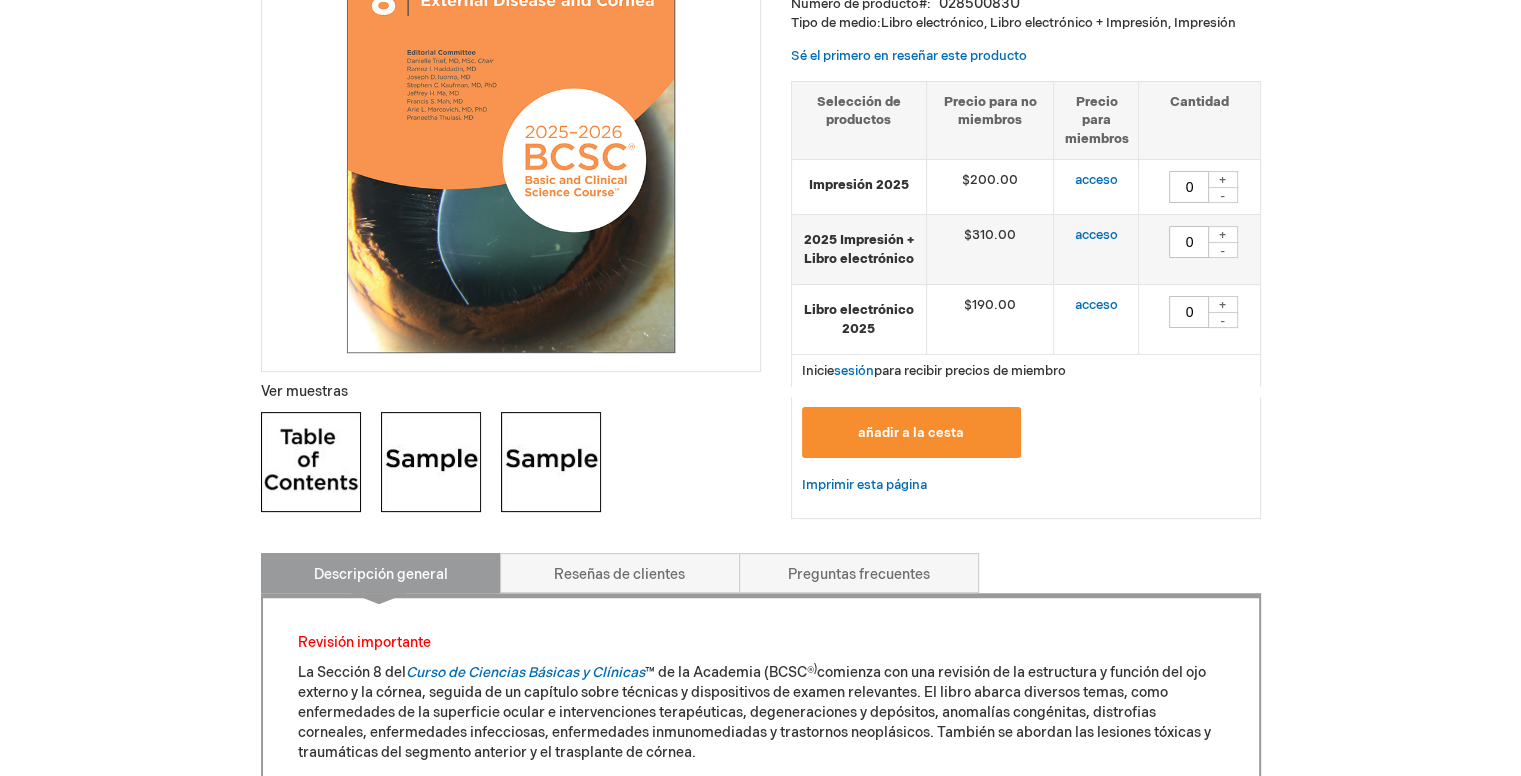 click at bounding box center (311, 462) 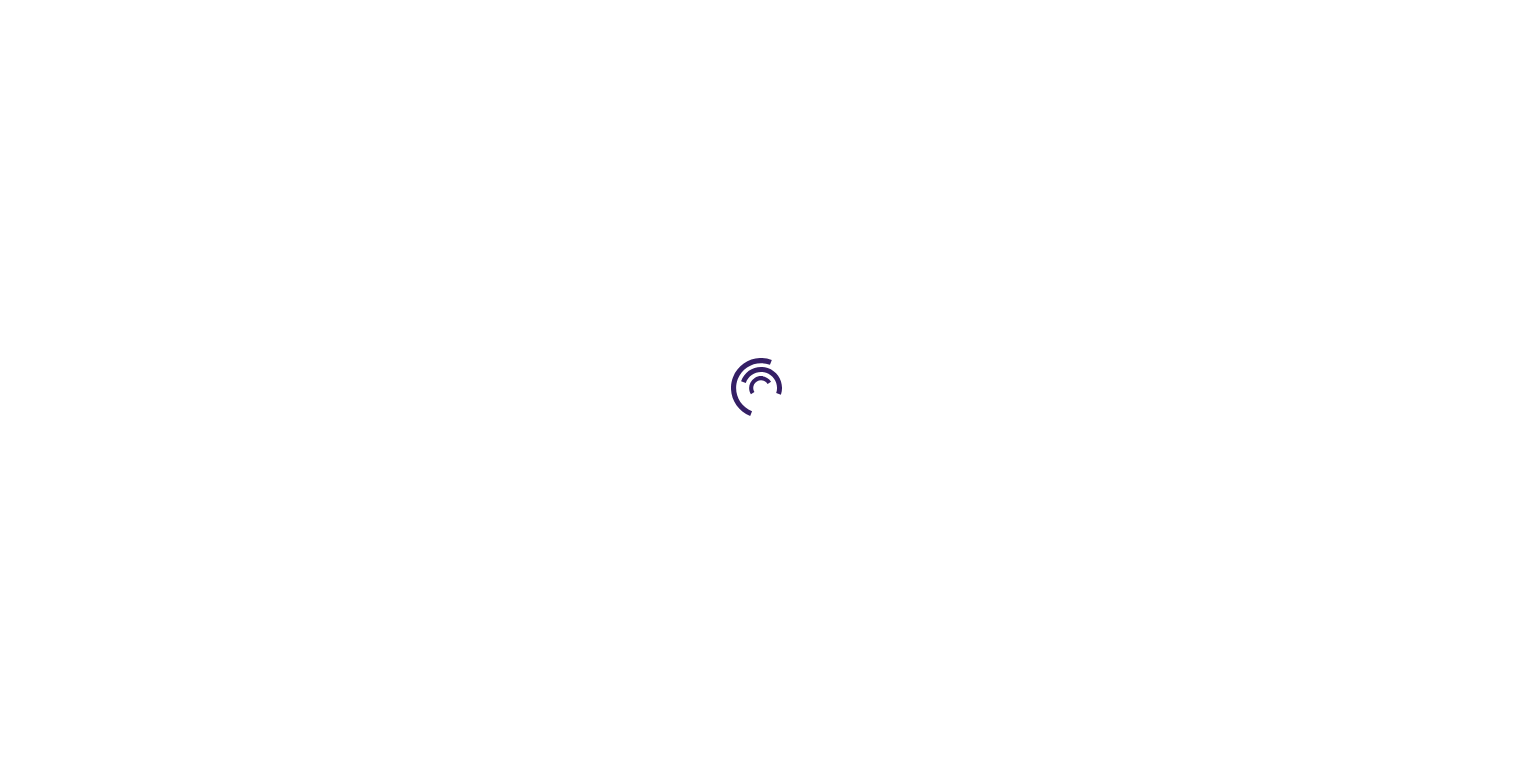 scroll, scrollTop: 0, scrollLeft: 0, axis: both 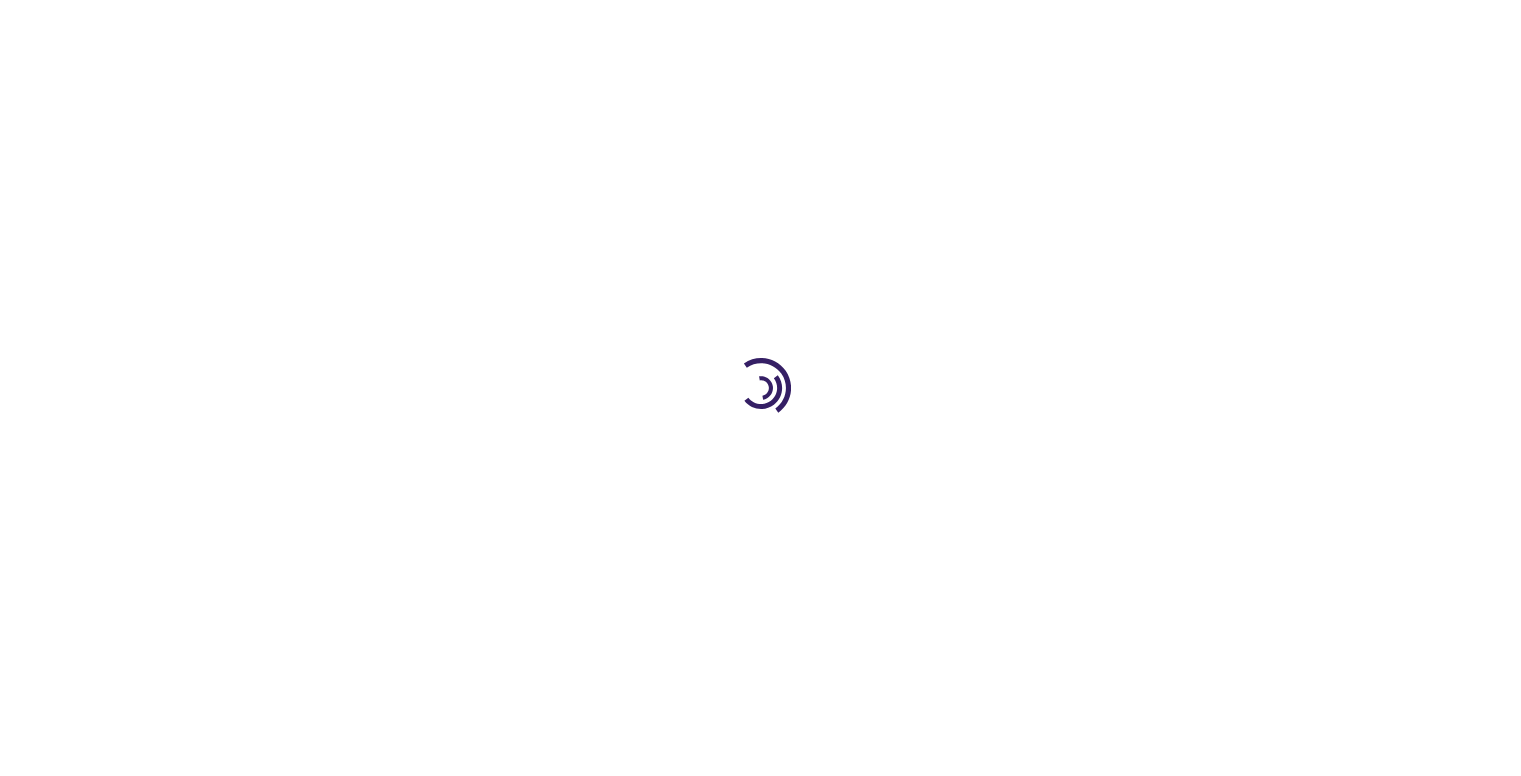 type on "0" 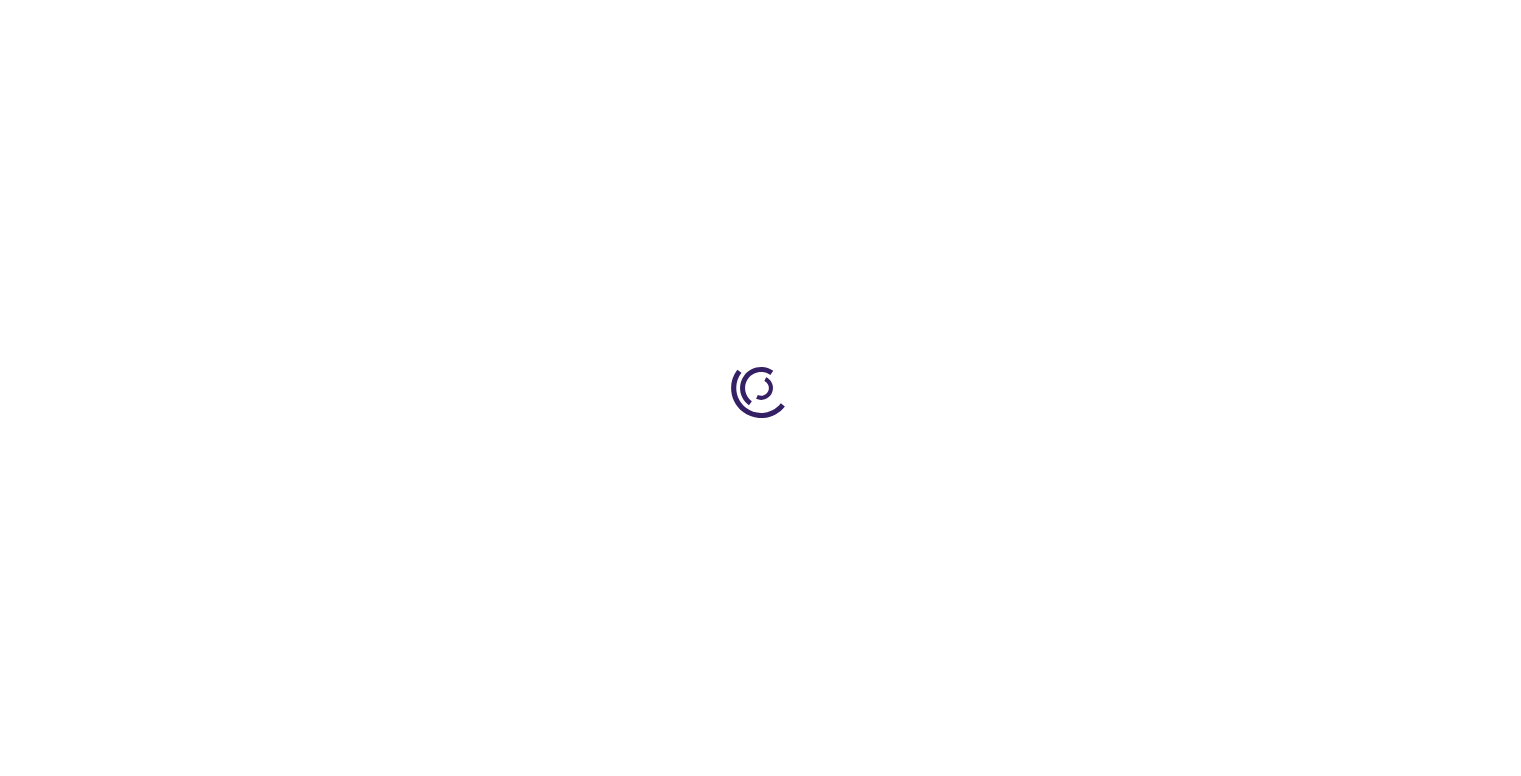 type on "0" 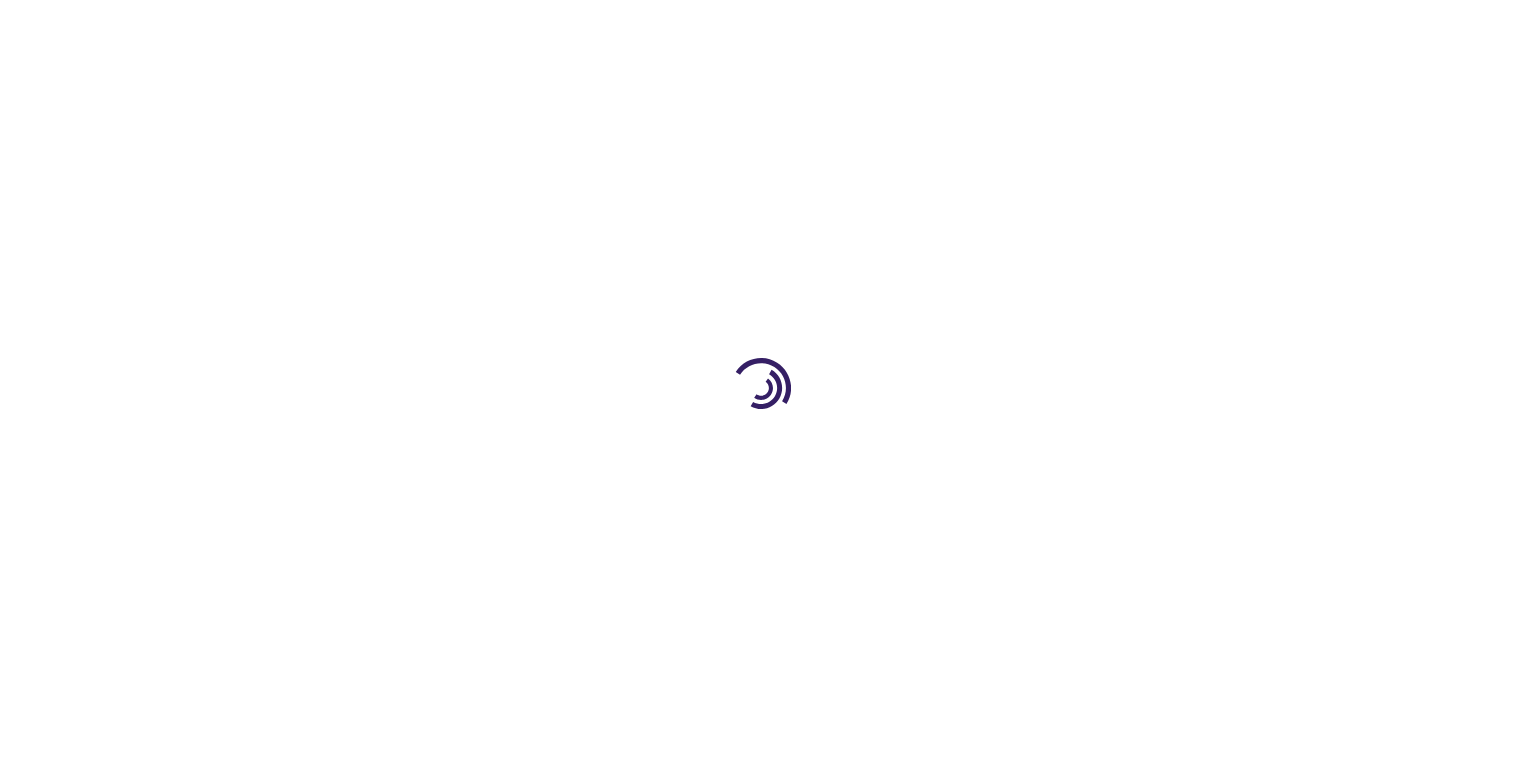 scroll, scrollTop: 0, scrollLeft: 0, axis: both 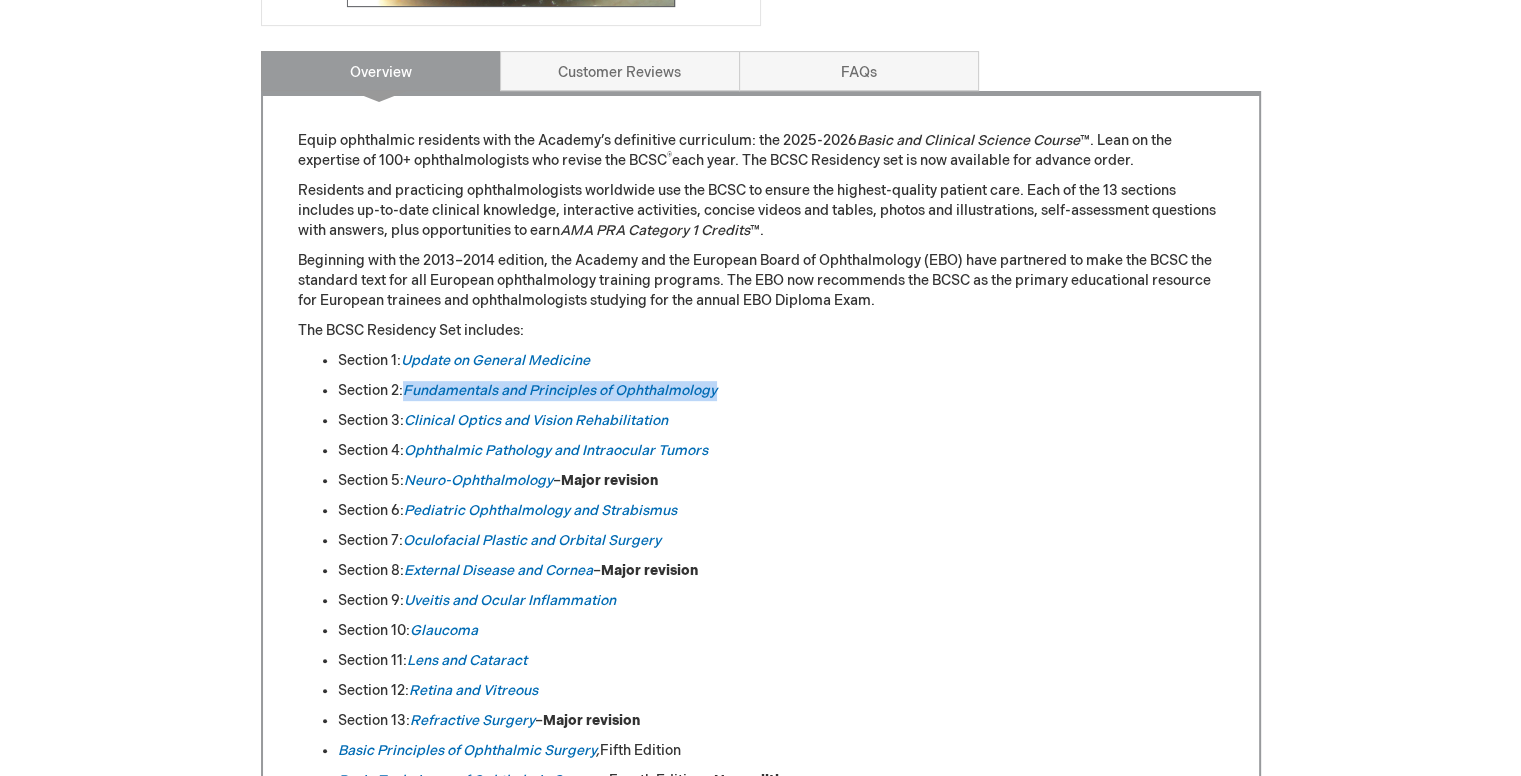 drag, startPoint x: 744, startPoint y: 389, endPoint x: 405, endPoint y: 377, distance: 339.2123 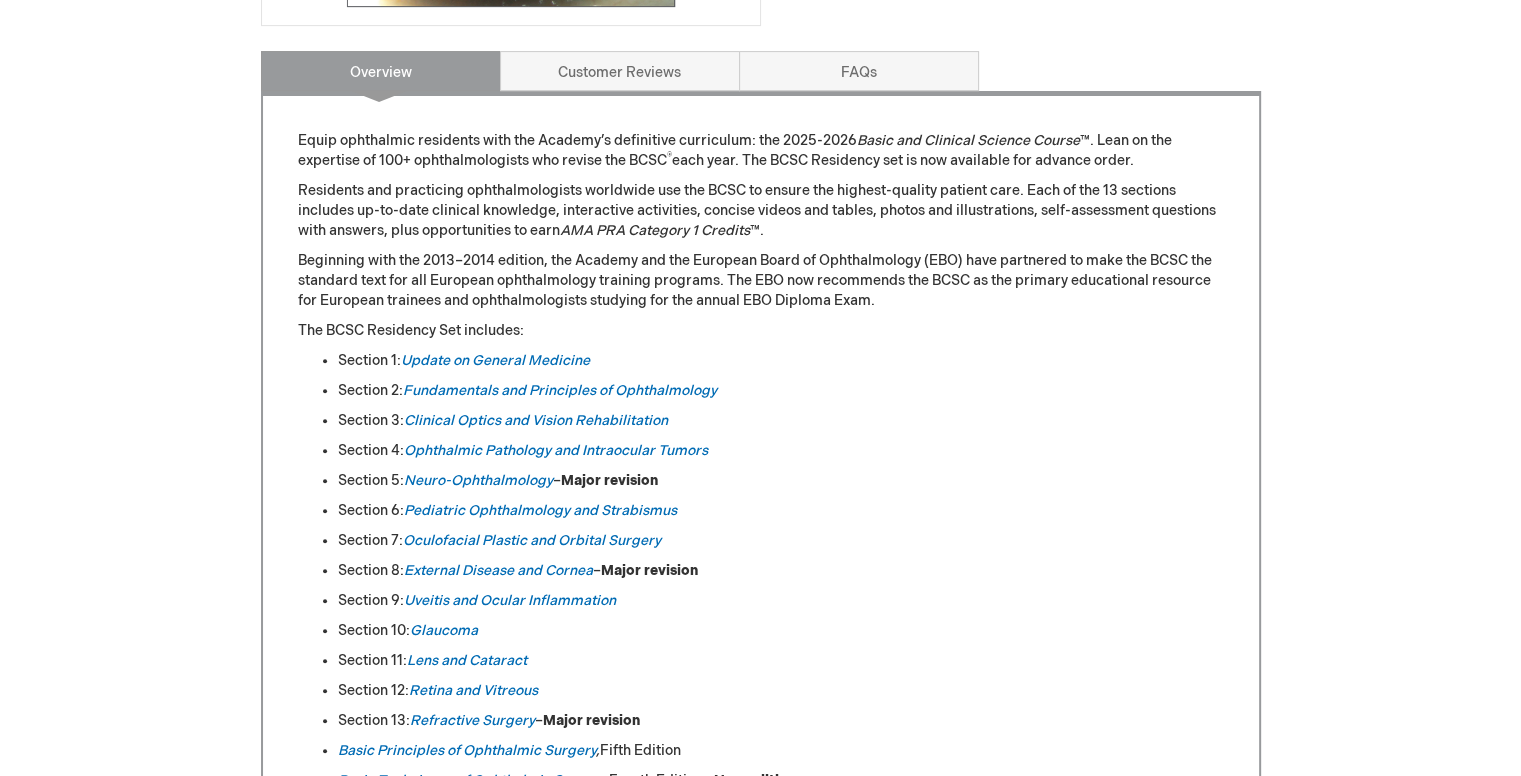 drag, startPoint x: 1201, startPoint y: 764, endPoint x: 1170, endPoint y: 769, distance: 31.400637 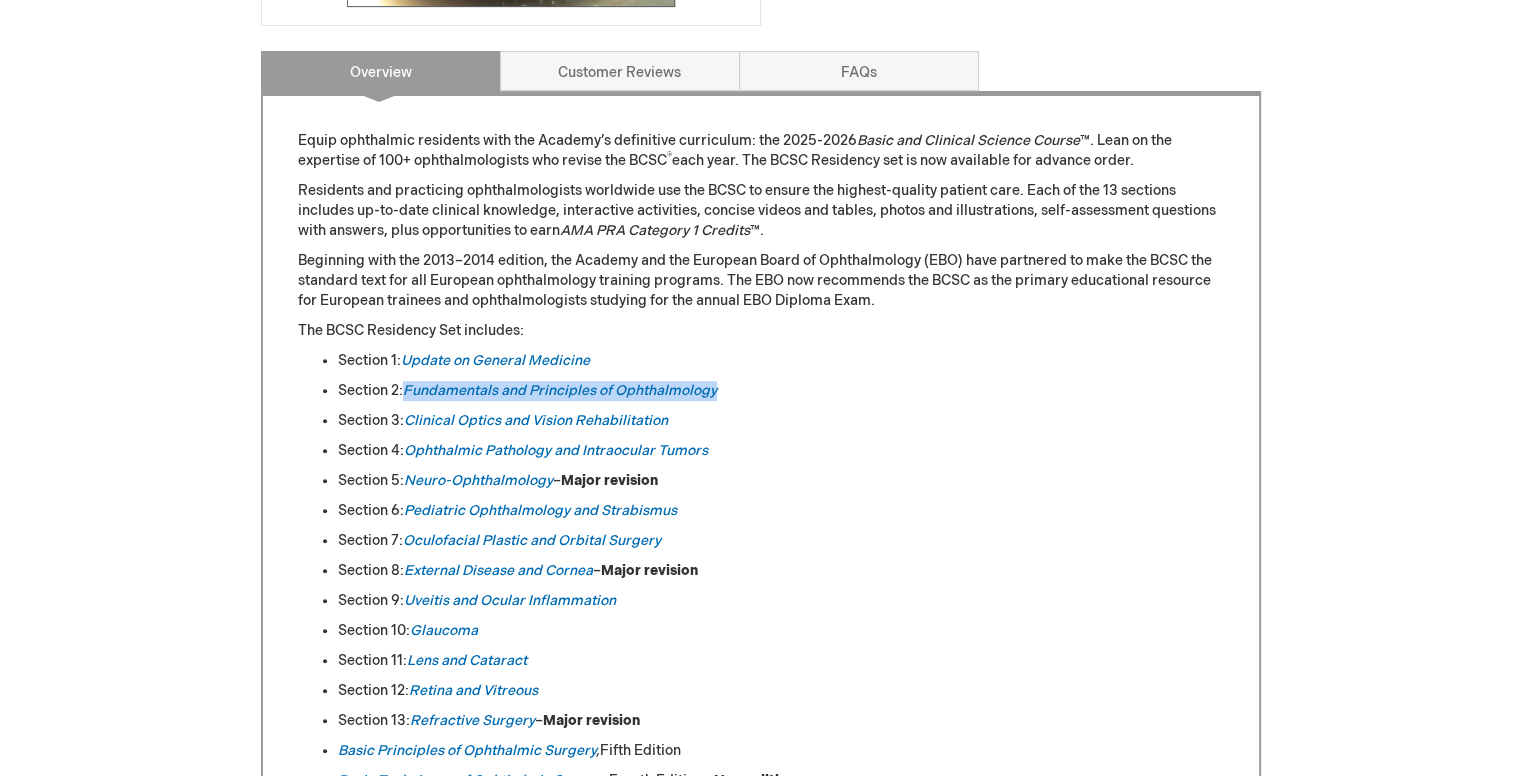 drag, startPoint x: 745, startPoint y: 396, endPoint x: 406, endPoint y: 373, distance: 339.77933 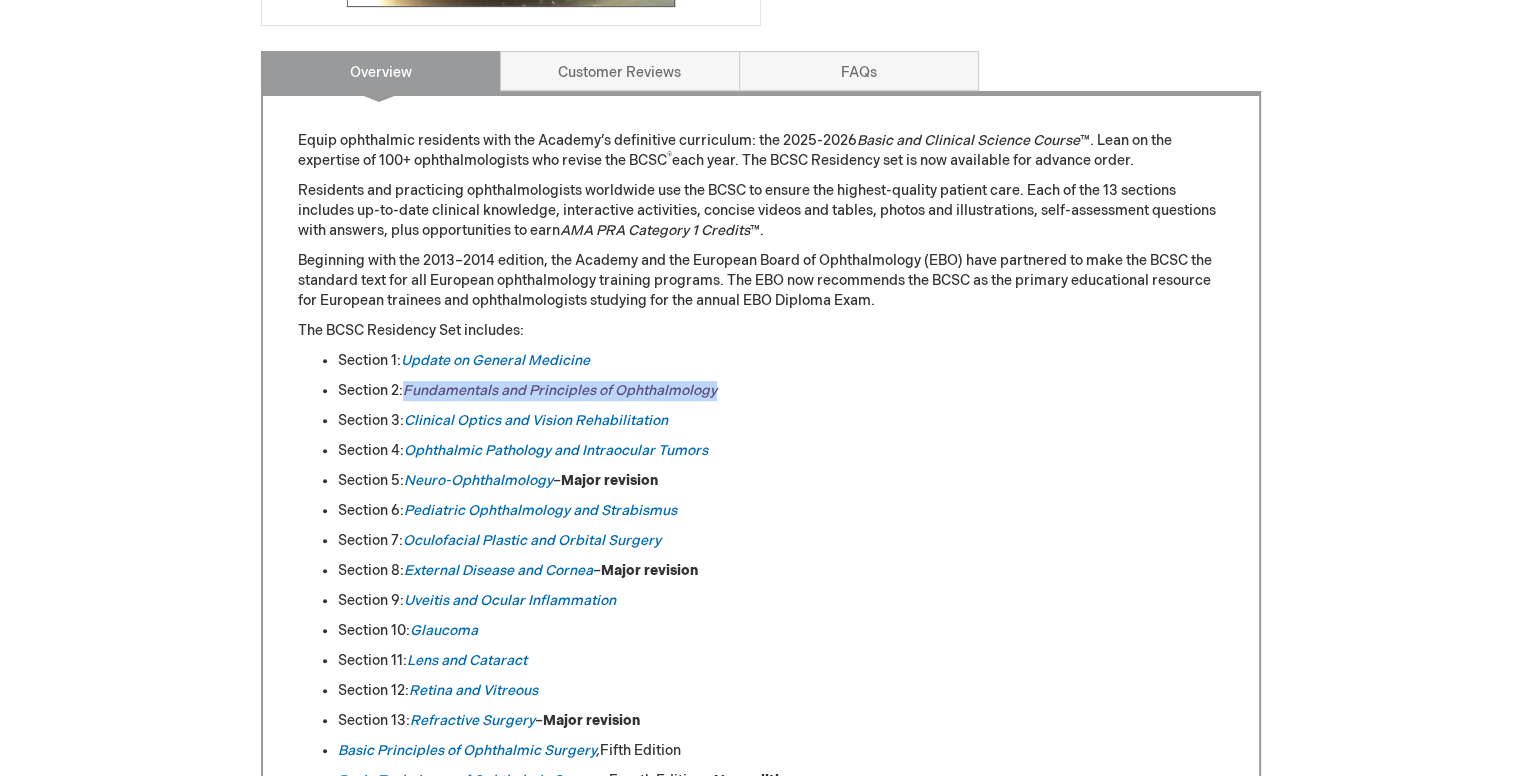 copy on "Fundamentals and Principles of Ophthalmology" 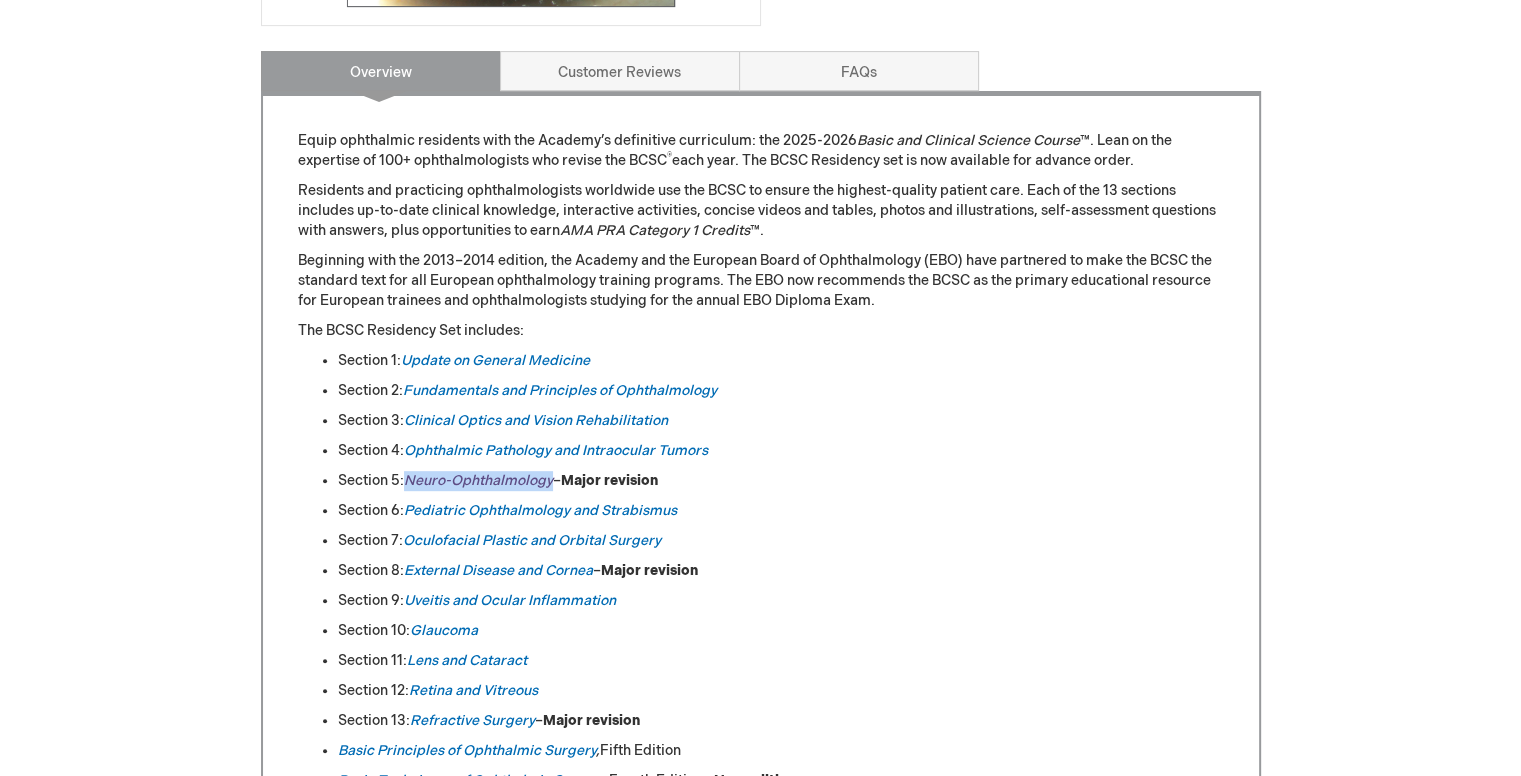 drag, startPoint x: 404, startPoint y: 476, endPoint x: 554, endPoint y: 485, distance: 150.26976 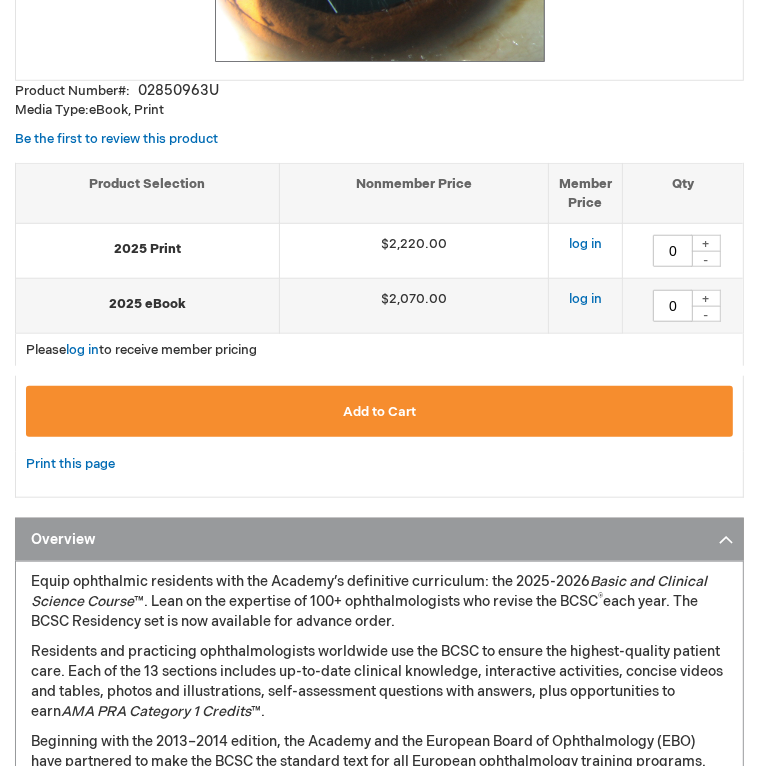 click on "Beginning with the 2013–2014 edition, the Academy and the European Board of Ophthalmology (EBO) have partnered to make the BCSC the standard text for all European ophthalmology training programs. The EBO now recommends the BCSC as the primary educational resource for European trainees and ophthalmologists studying for the annual EBO Diploma Exam." at bounding box center (379, 772) 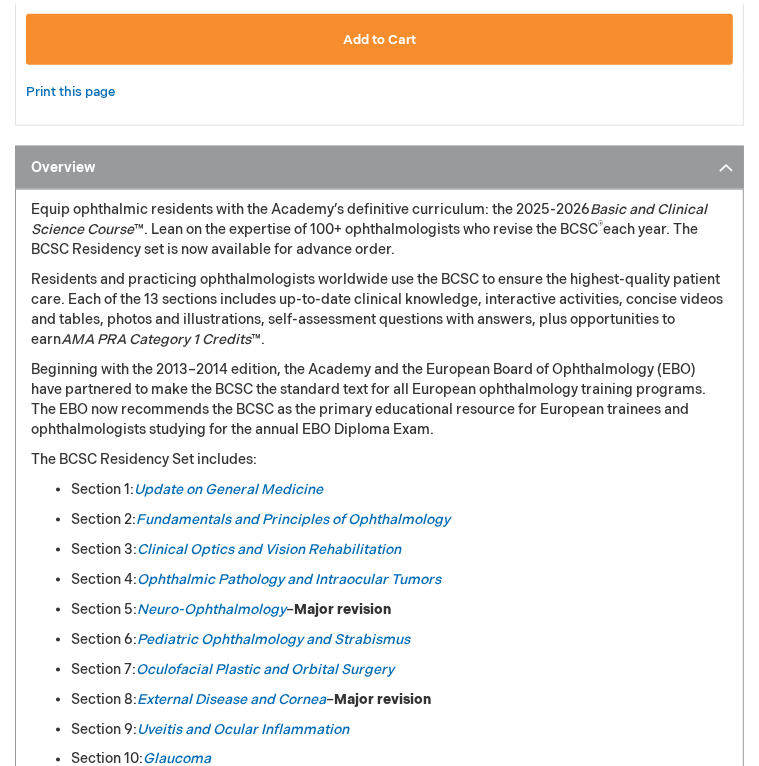 scroll, scrollTop: 1176, scrollLeft: 0, axis: vertical 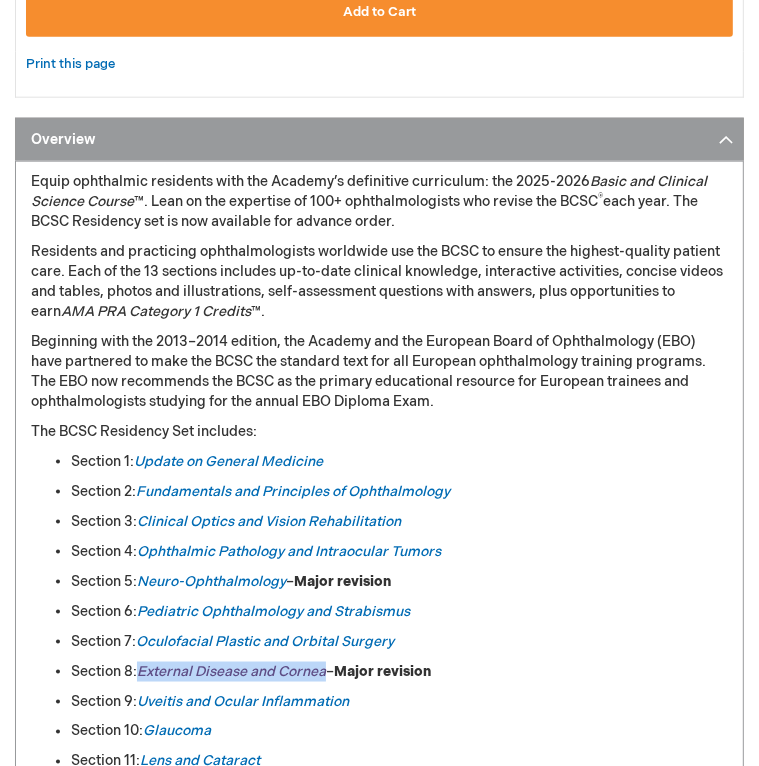 drag, startPoint x: 159, startPoint y: 380, endPoint x: 348, endPoint y: 377, distance: 189.0238 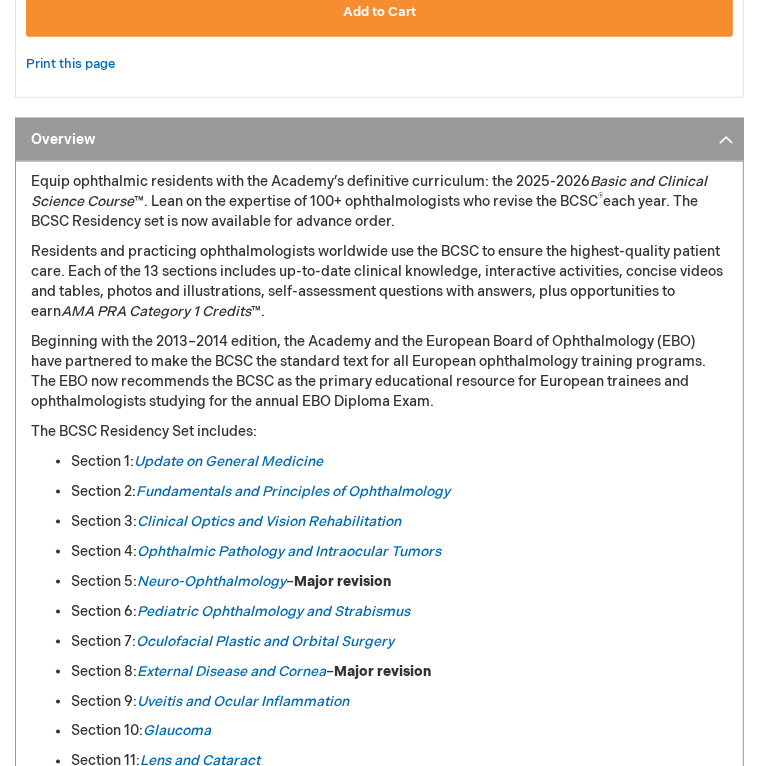 drag, startPoint x: 164, startPoint y: 532, endPoint x: 287, endPoint y: 527, distance: 123.101585 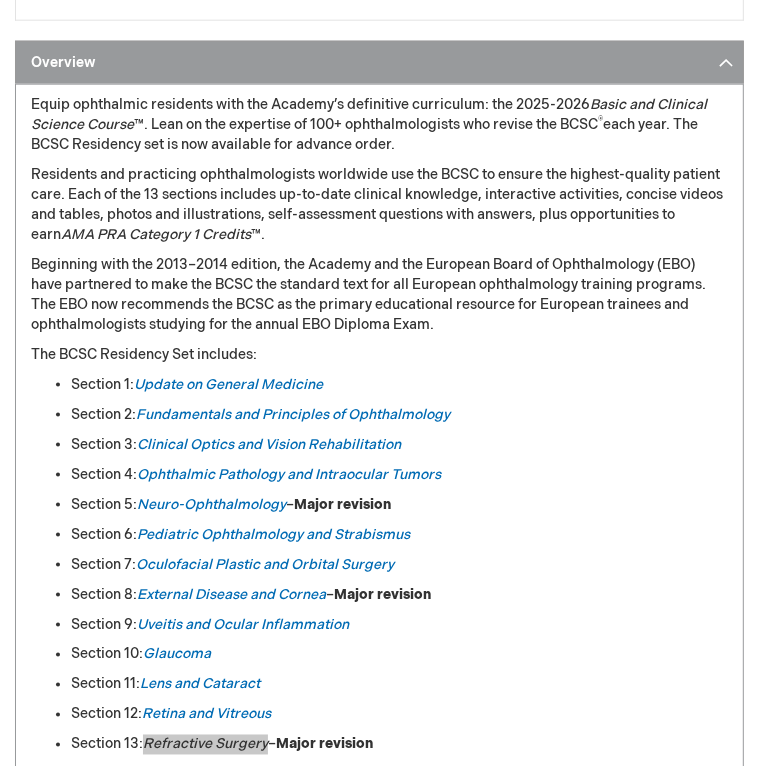 scroll, scrollTop: 1276, scrollLeft: 0, axis: vertical 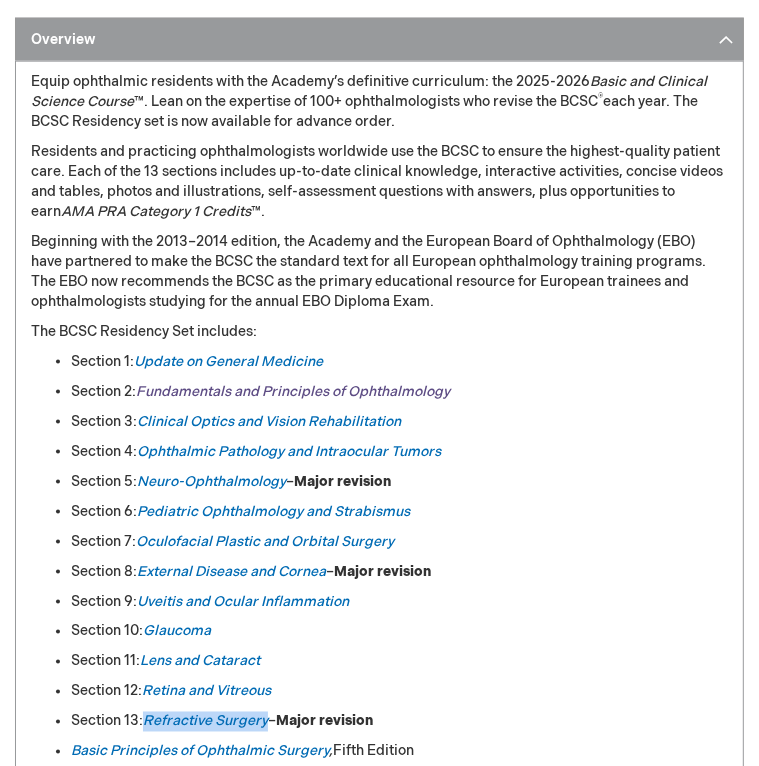 click on "Fundamentals and Principles of Ophthalmology" at bounding box center (293, 391) 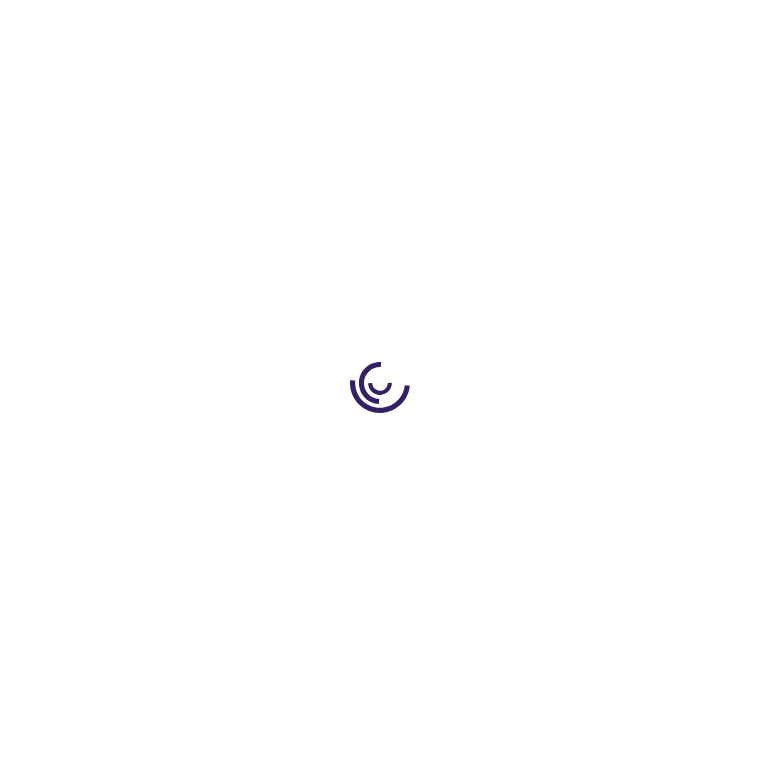 scroll, scrollTop: 0, scrollLeft: 0, axis: both 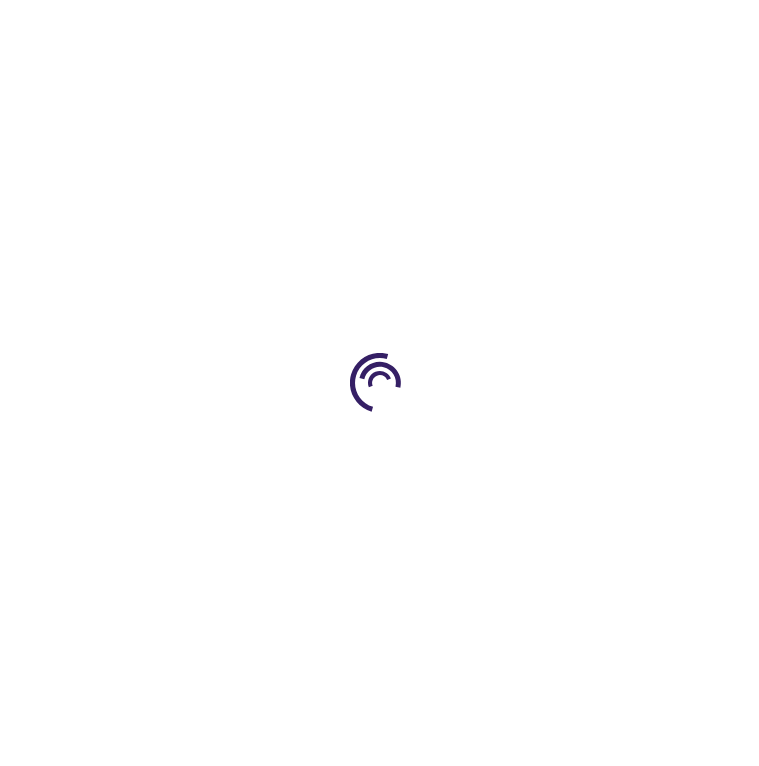type on "0" 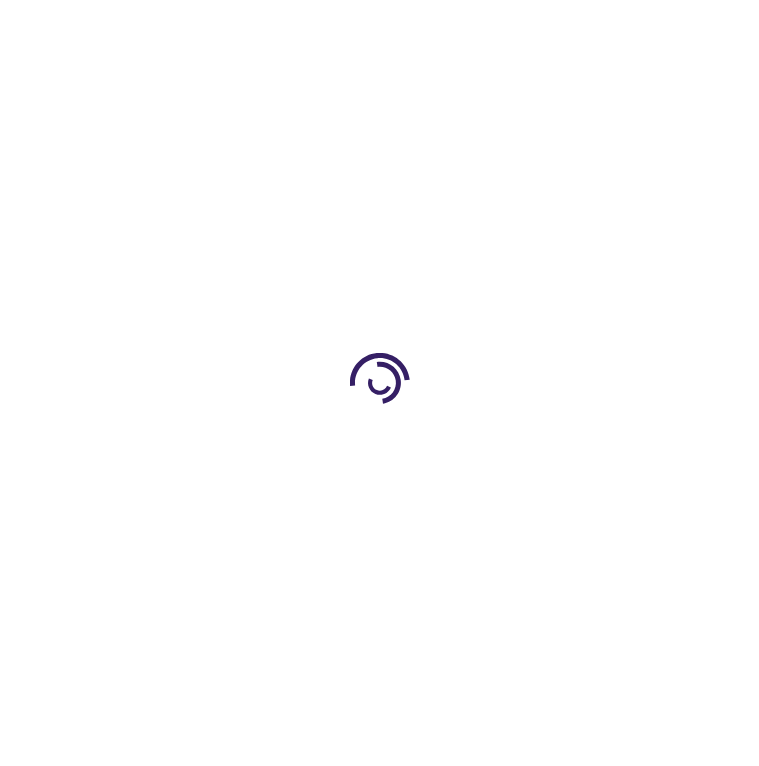 type on "0" 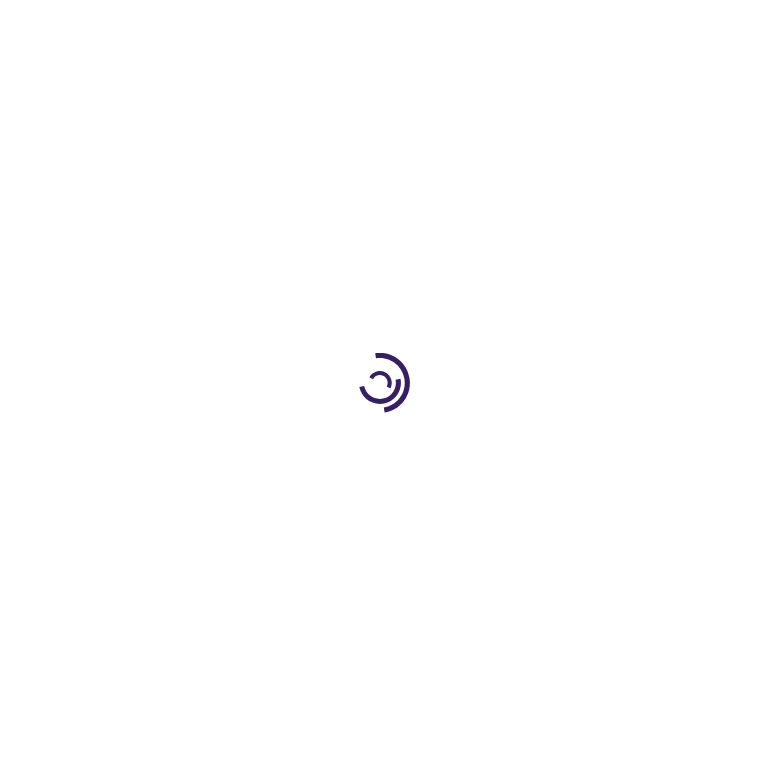 type on "0" 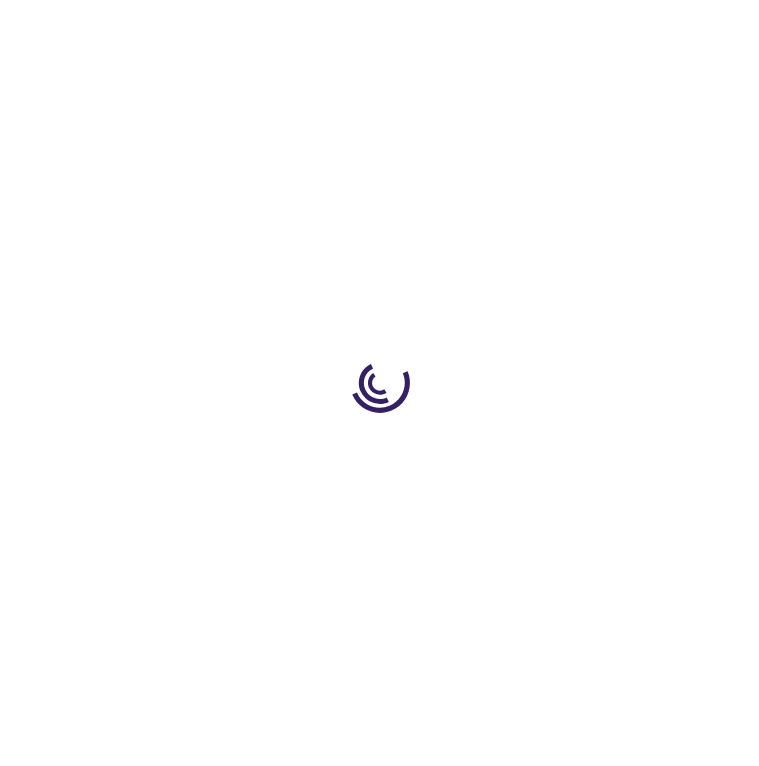 scroll, scrollTop: 0, scrollLeft: 0, axis: both 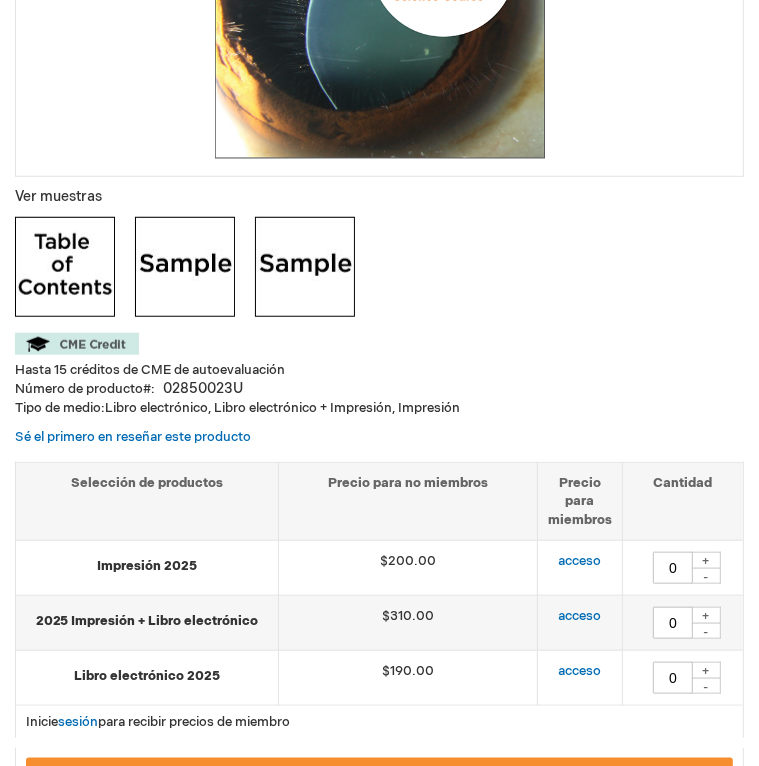 click at bounding box center [65, 267] 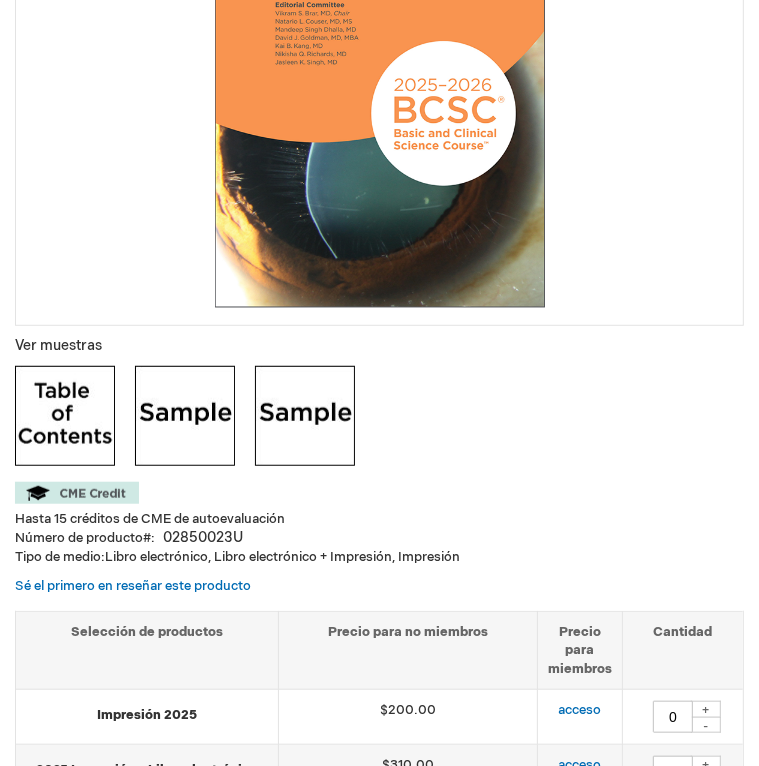 scroll, scrollTop: 231, scrollLeft: 0, axis: vertical 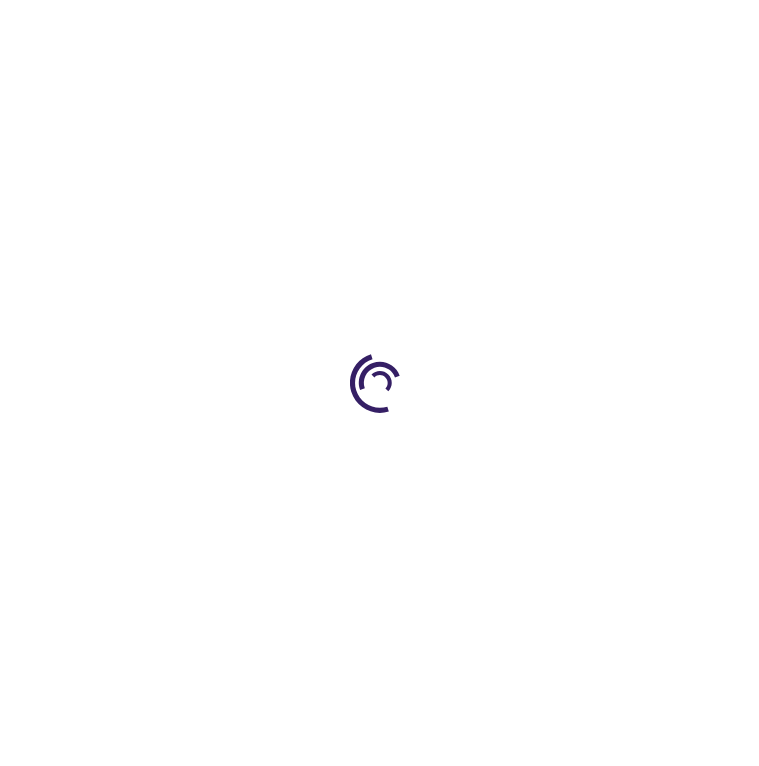 type on "0" 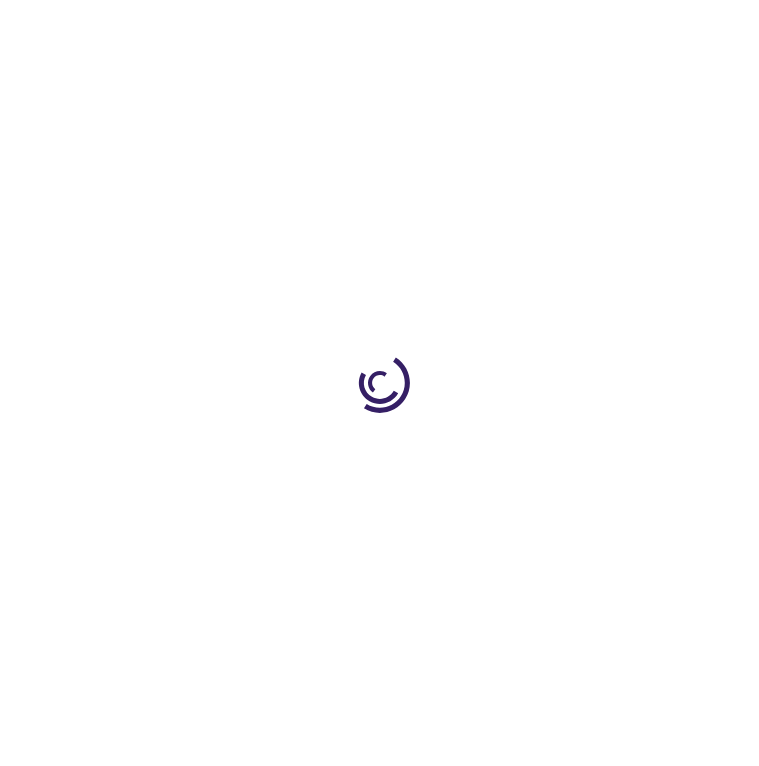 type on "0" 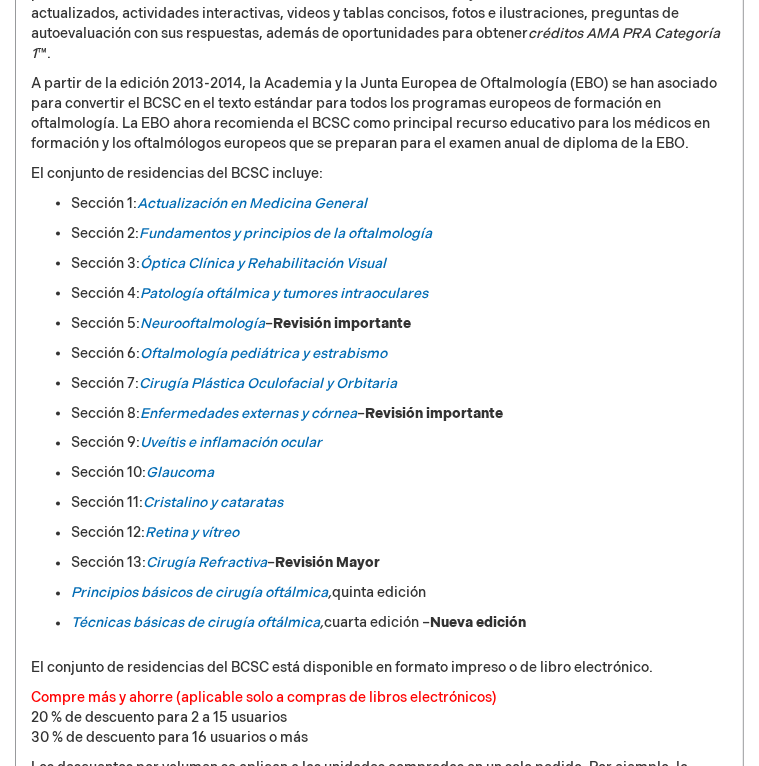 scroll, scrollTop: 1570, scrollLeft: 0, axis: vertical 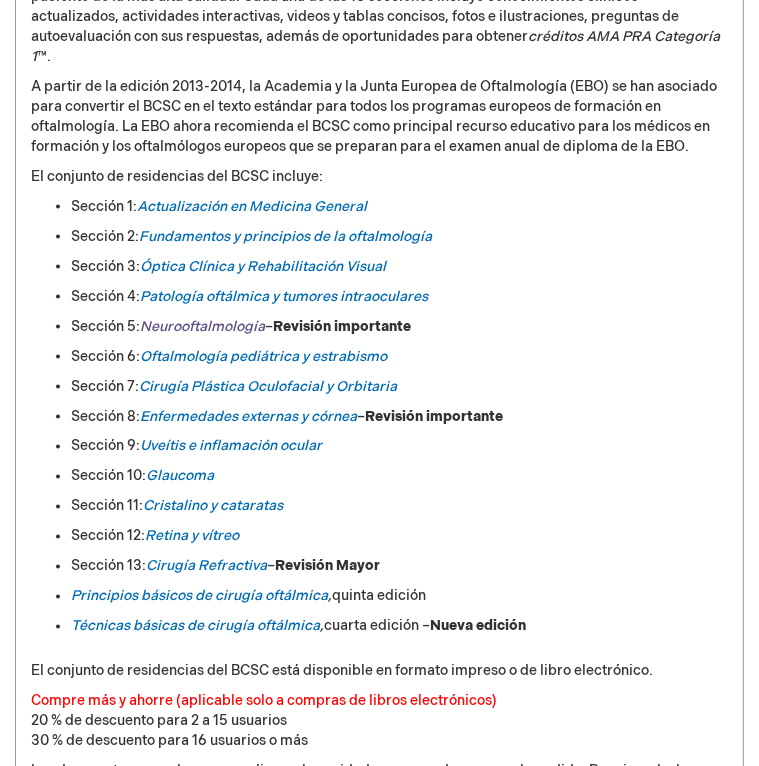 click on "Neurooftalmología" at bounding box center [202, 326] 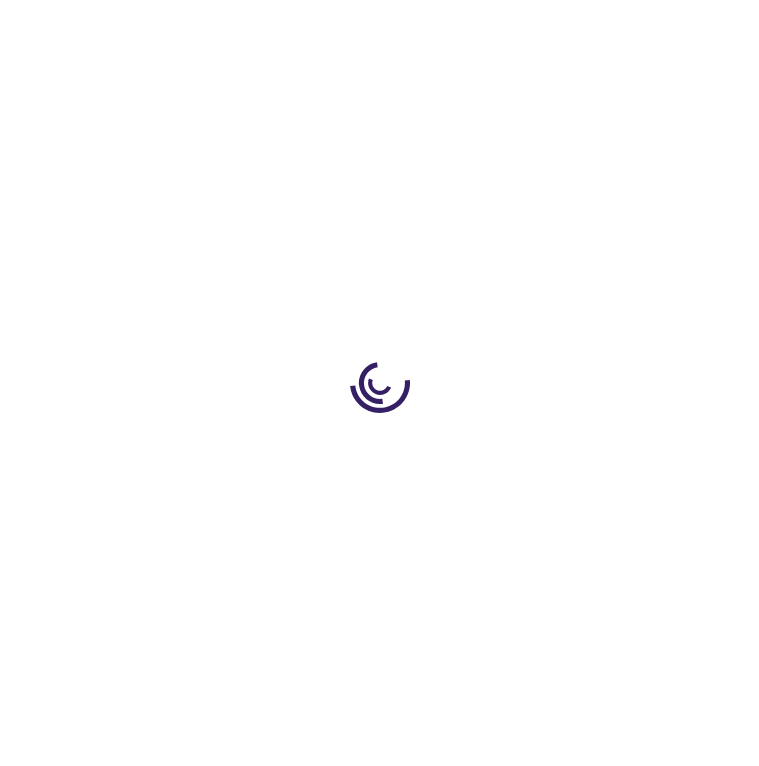 scroll, scrollTop: 0, scrollLeft: 0, axis: both 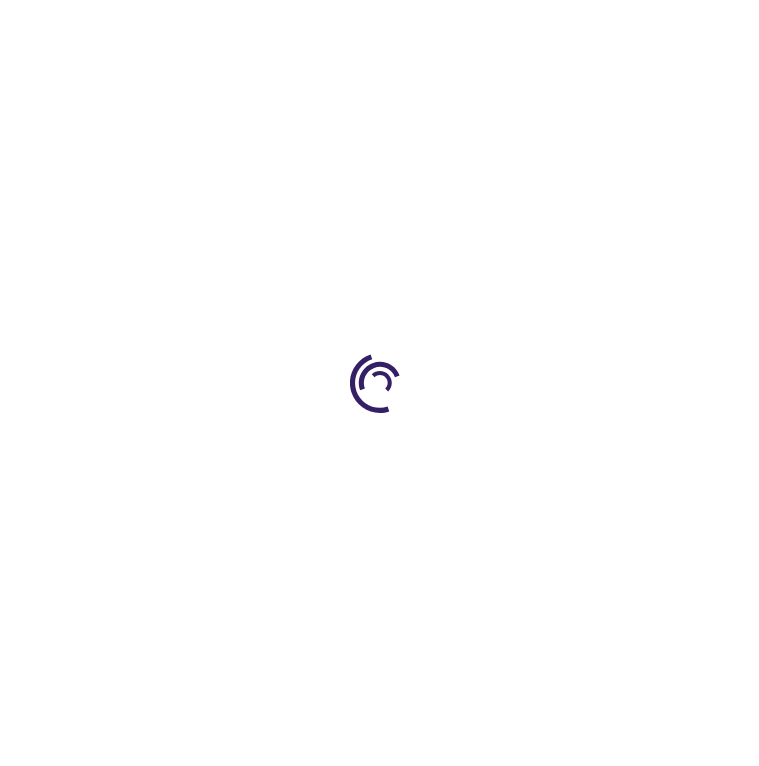 type on "0" 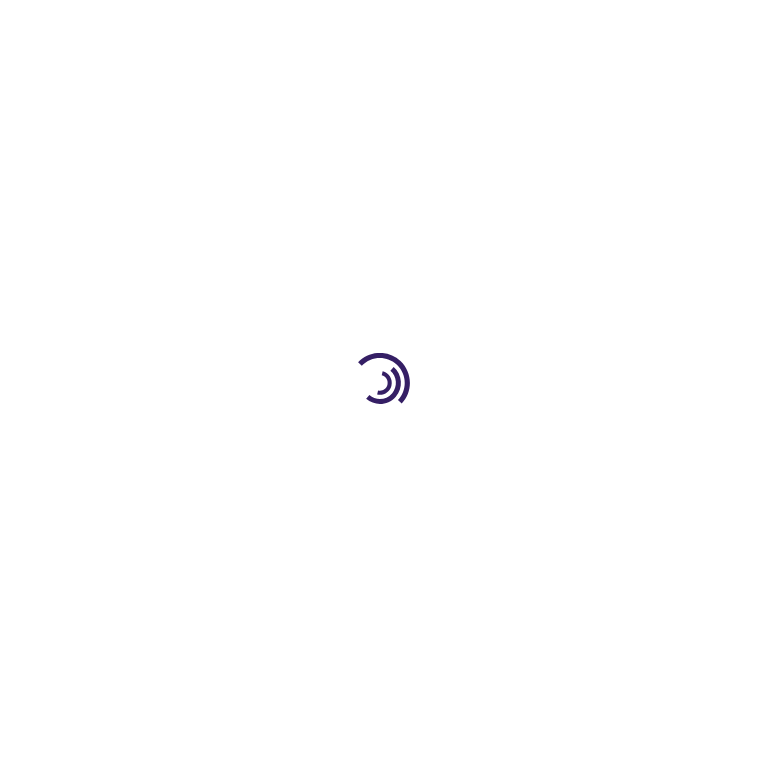 type on "0" 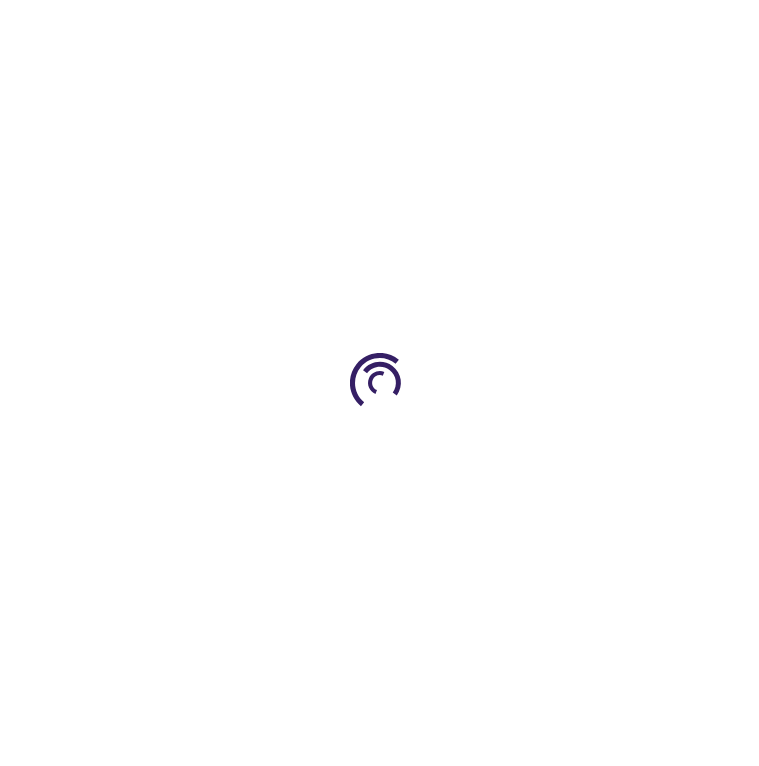 type on "0" 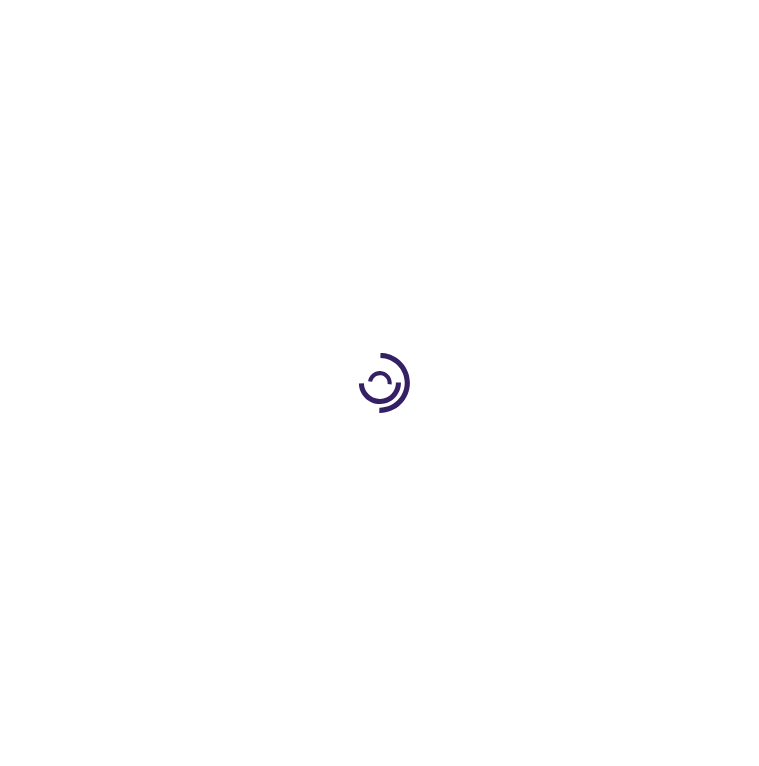 scroll, scrollTop: 0, scrollLeft: 0, axis: both 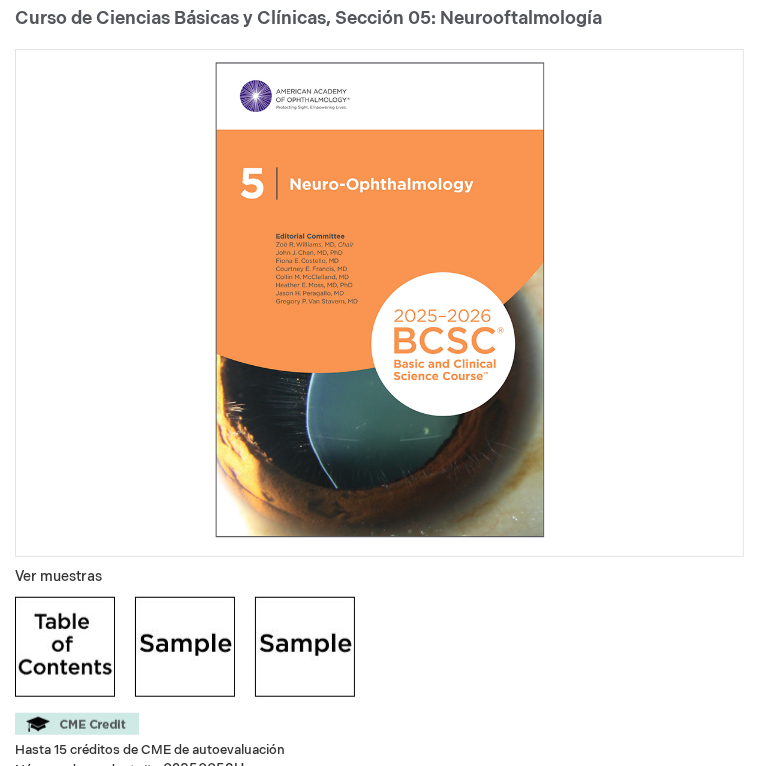click at bounding box center (65, 647) 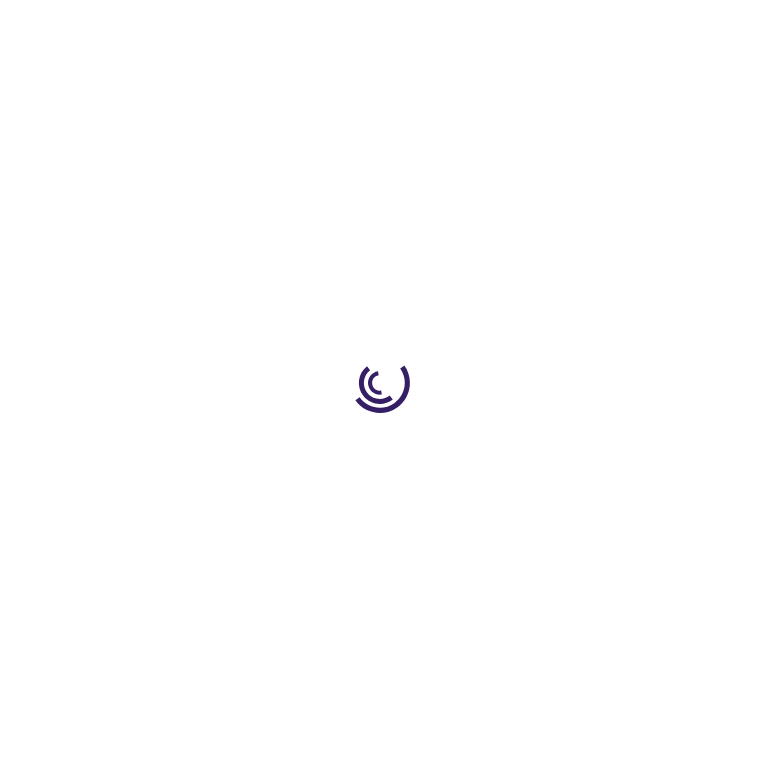 scroll, scrollTop: 1470, scrollLeft: 0, axis: vertical 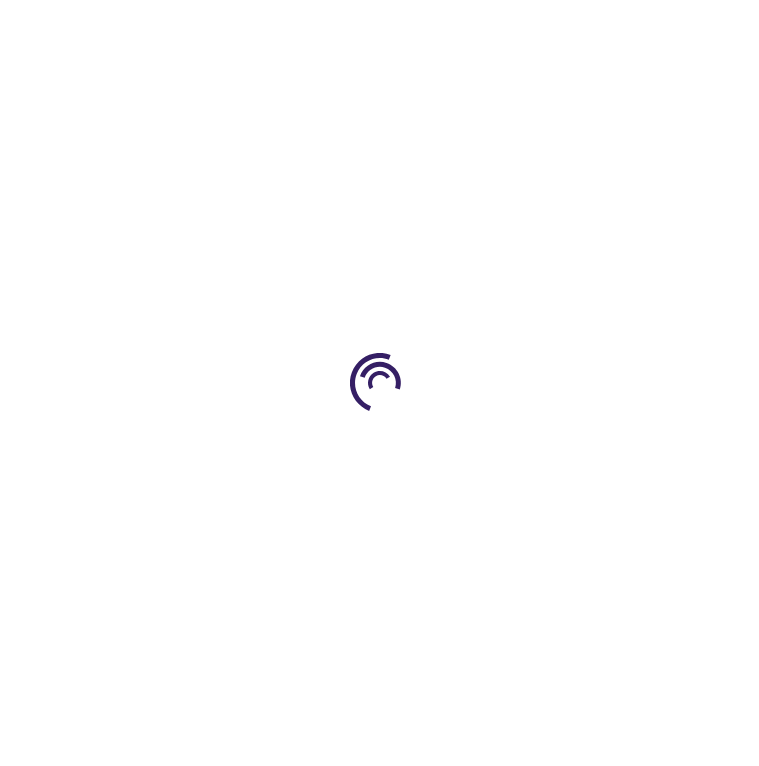 type on "0" 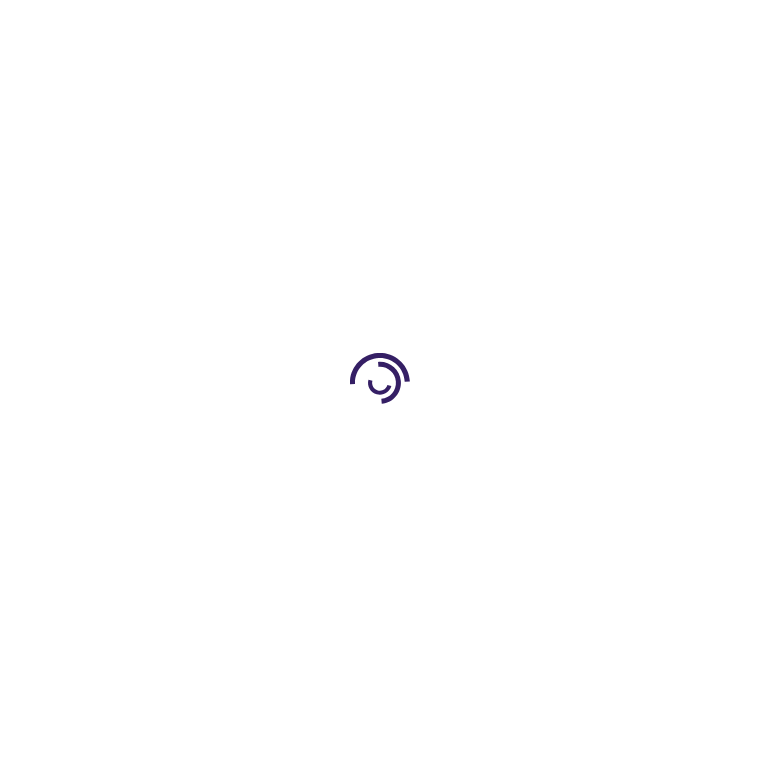 type on "0" 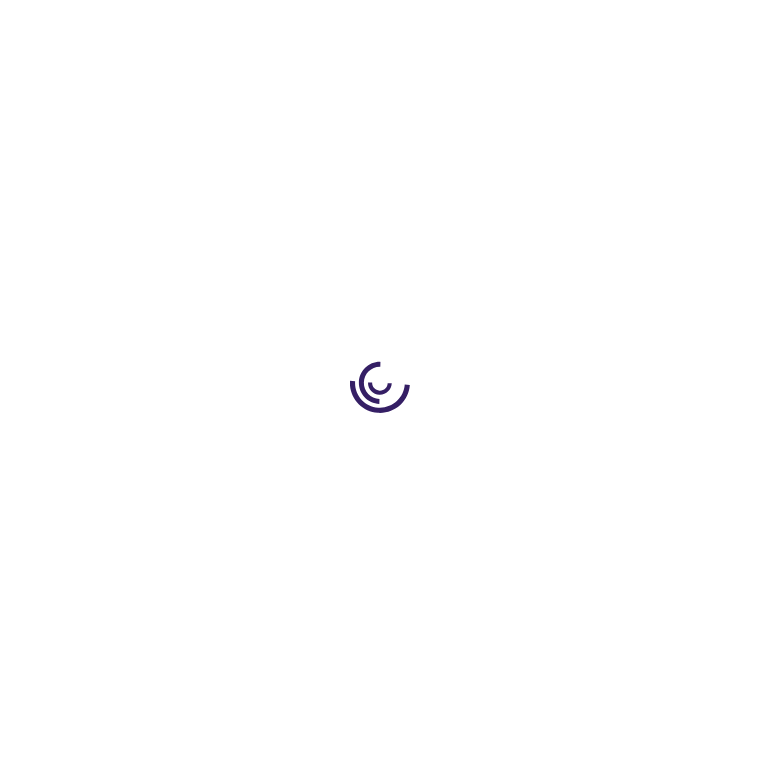scroll, scrollTop: 0, scrollLeft: 0, axis: both 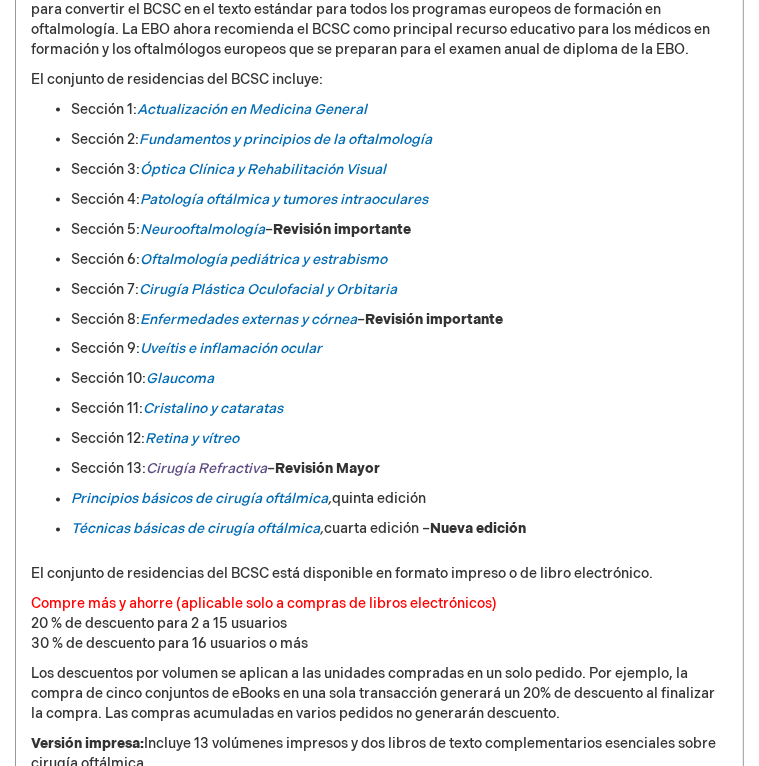 click on "Cirugía Refractiva" at bounding box center [206, 469] 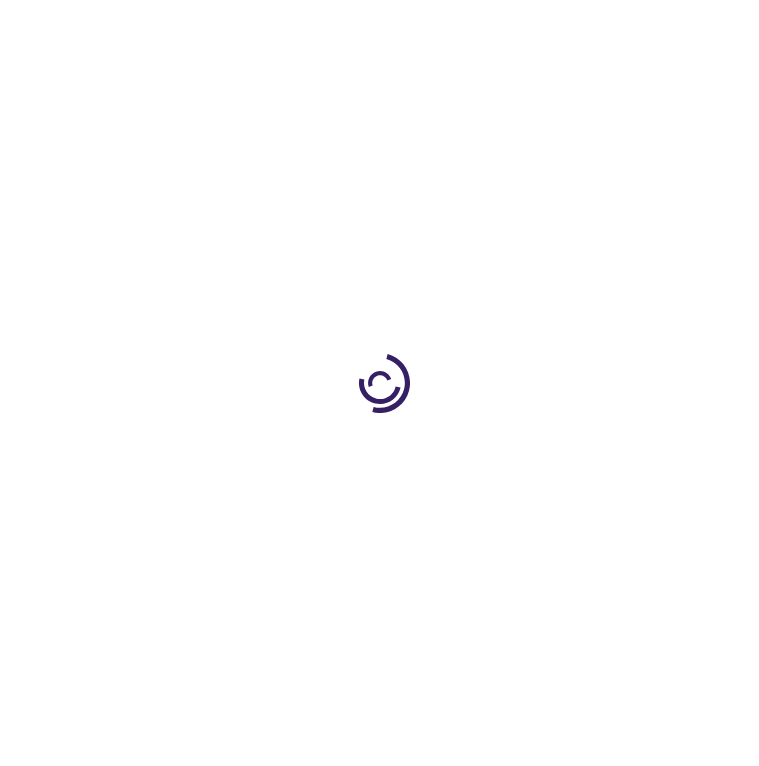 scroll, scrollTop: 0, scrollLeft: 0, axis: both 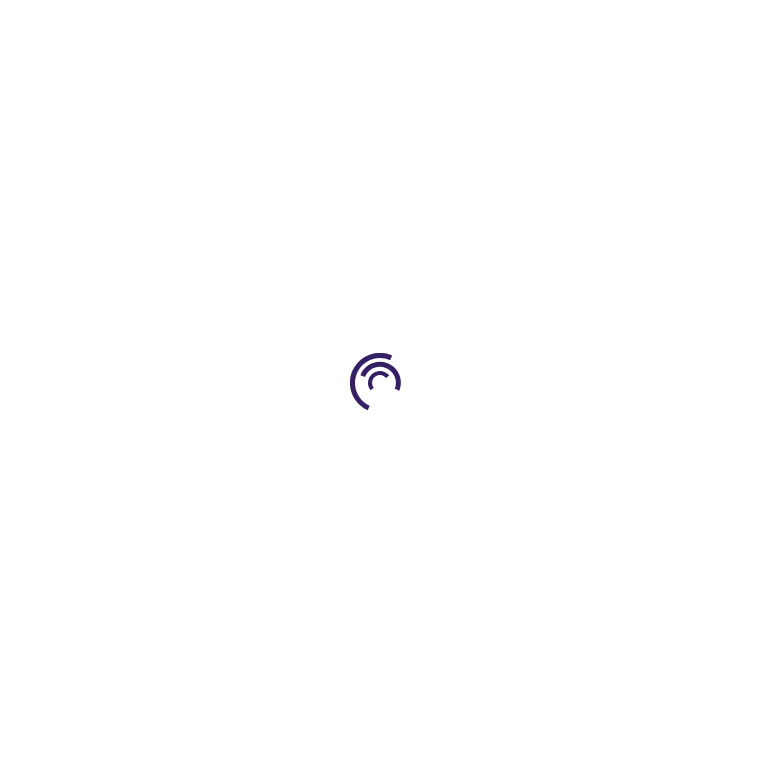 type on "0" 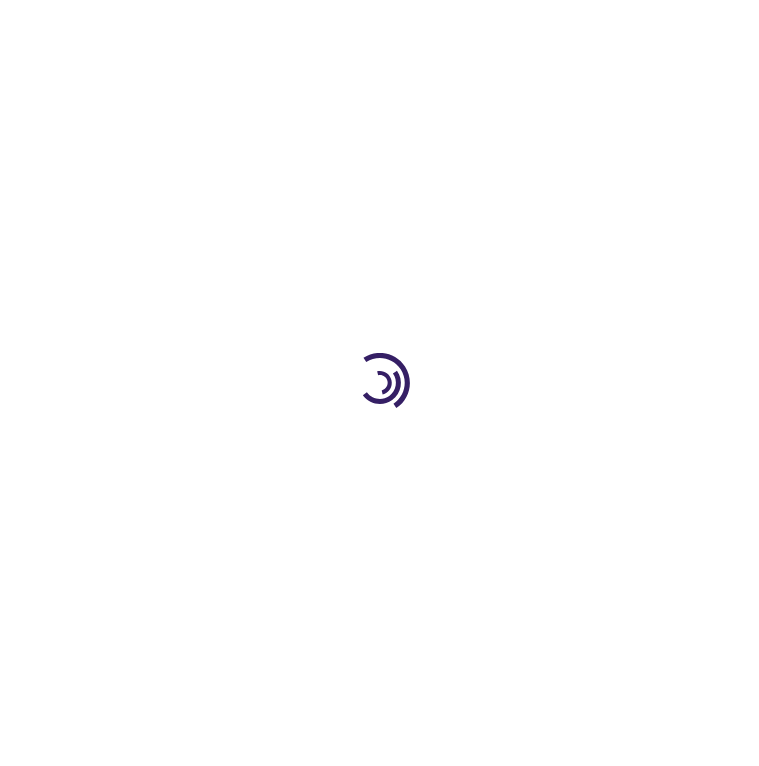 type on "0" 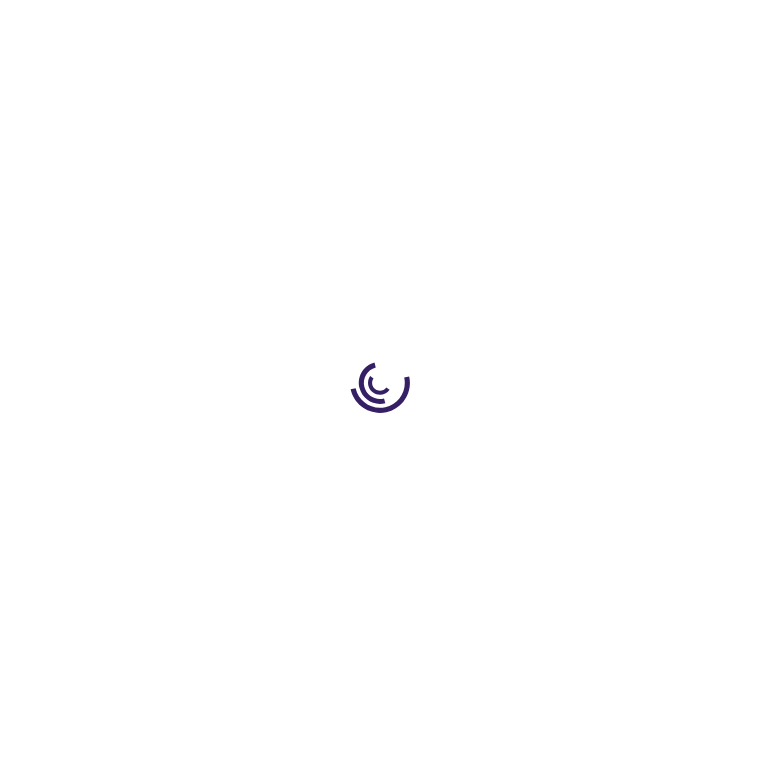 type on "0" 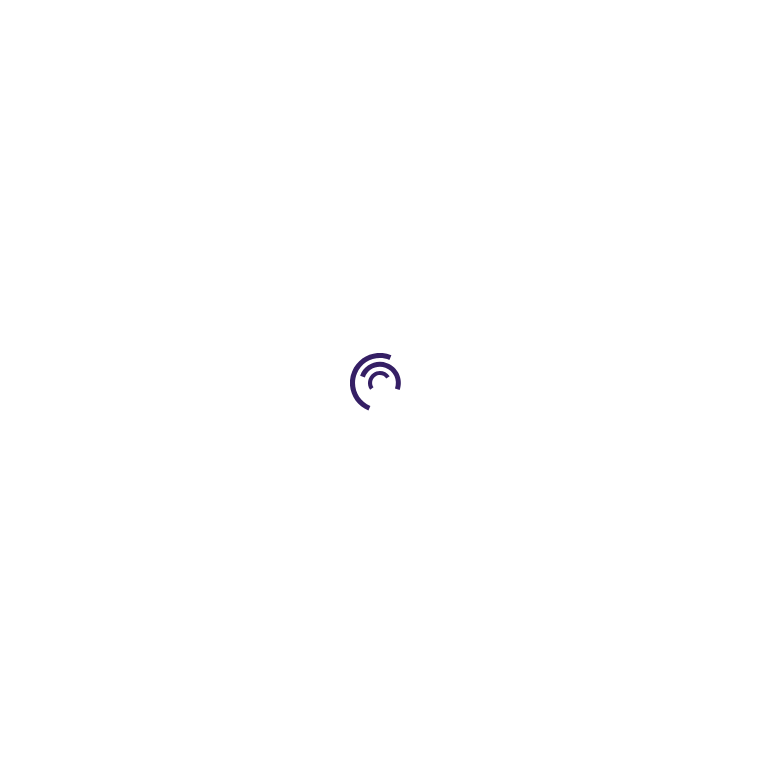 scroll, scrollTop: 0, scrollLeft: 0, axis: both 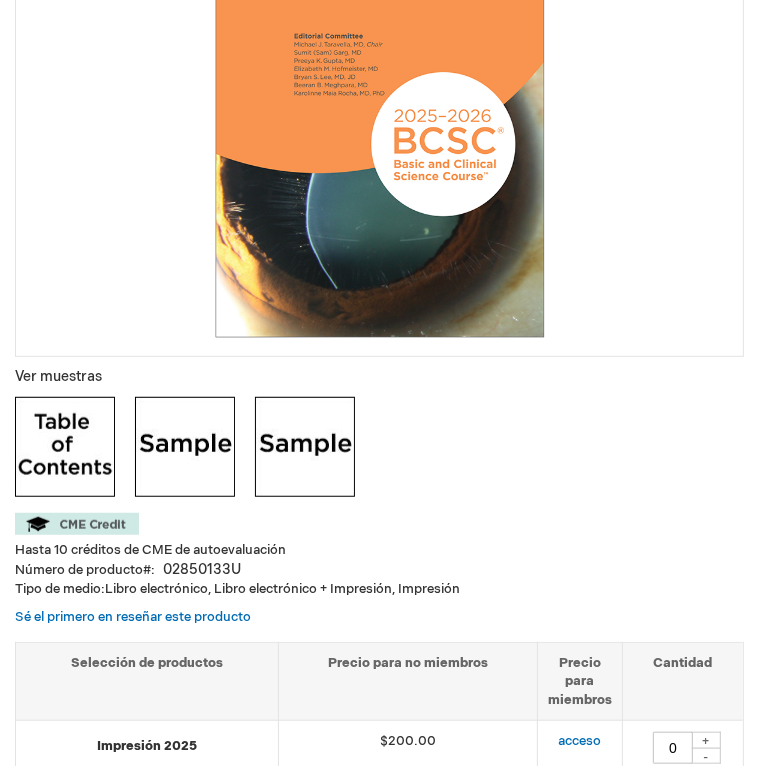 click at bounding box center (65, 447) 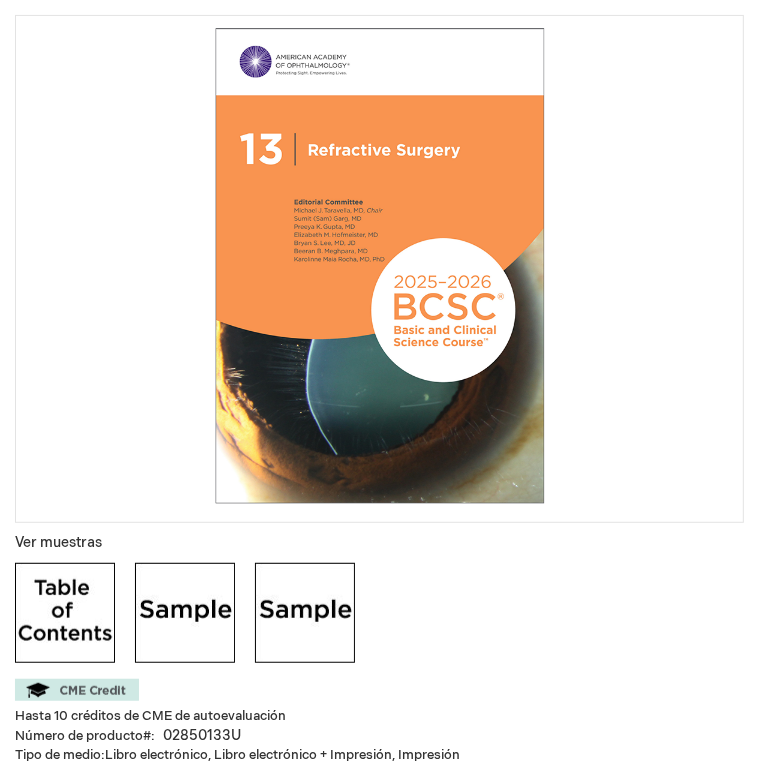scroll, scrollTop: 0, scrollLeft: 0, axis: both 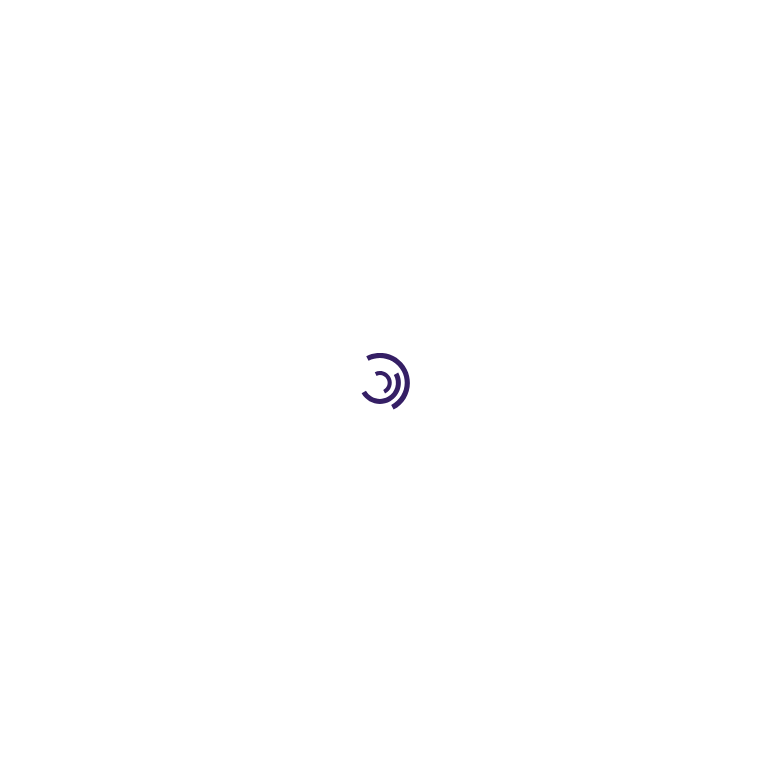 type on "0" 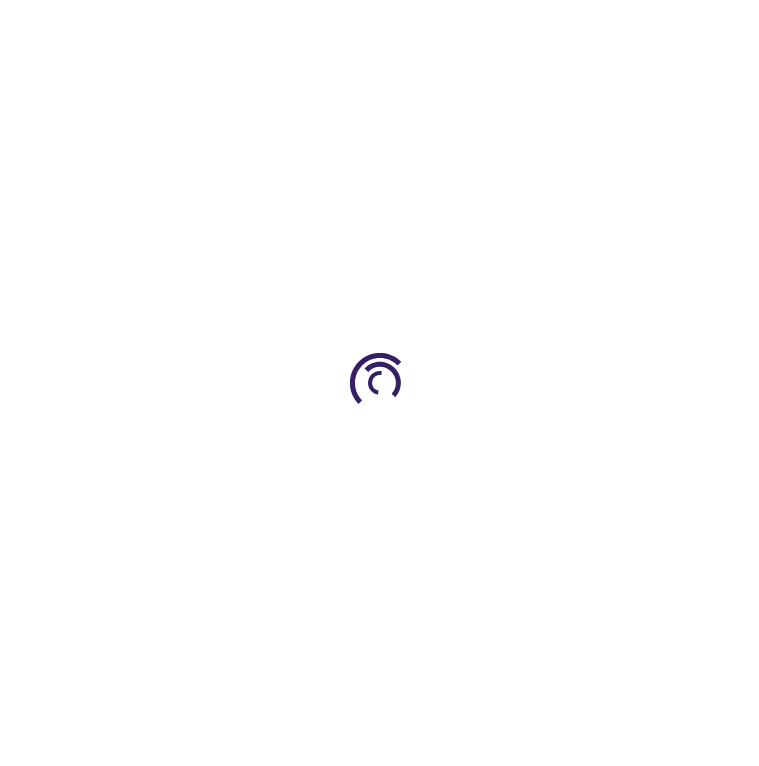 type on "0" 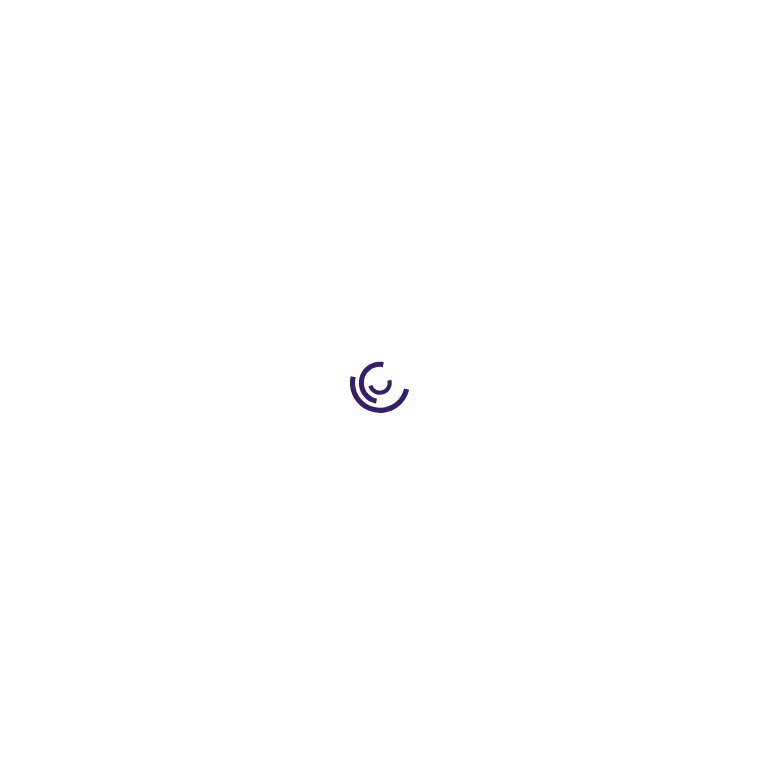 scroll, scrollTop: 0, scrollLeft: 0, axis: both 